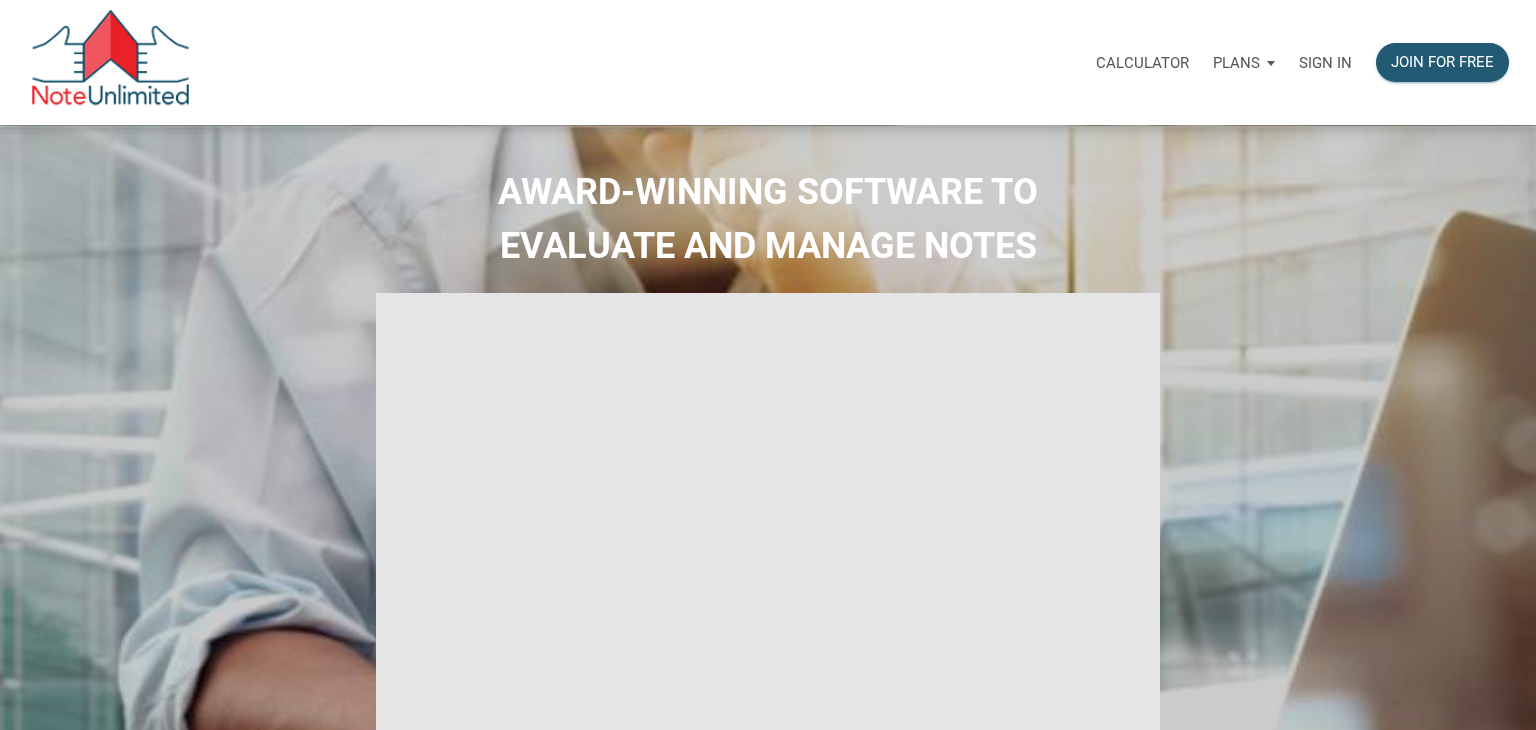 select 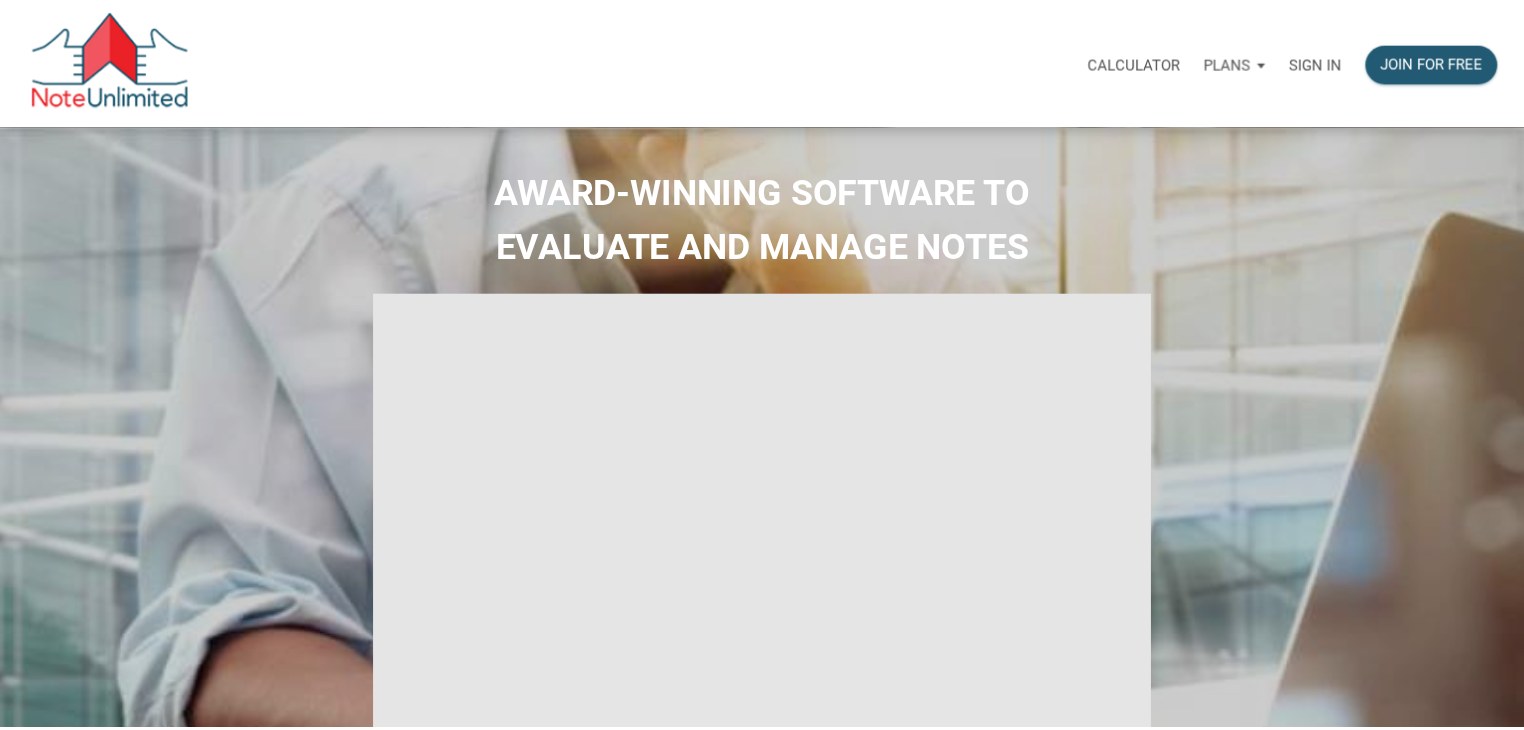 scroll, scrollTop: 0, scrollLeft: 0, axis: both 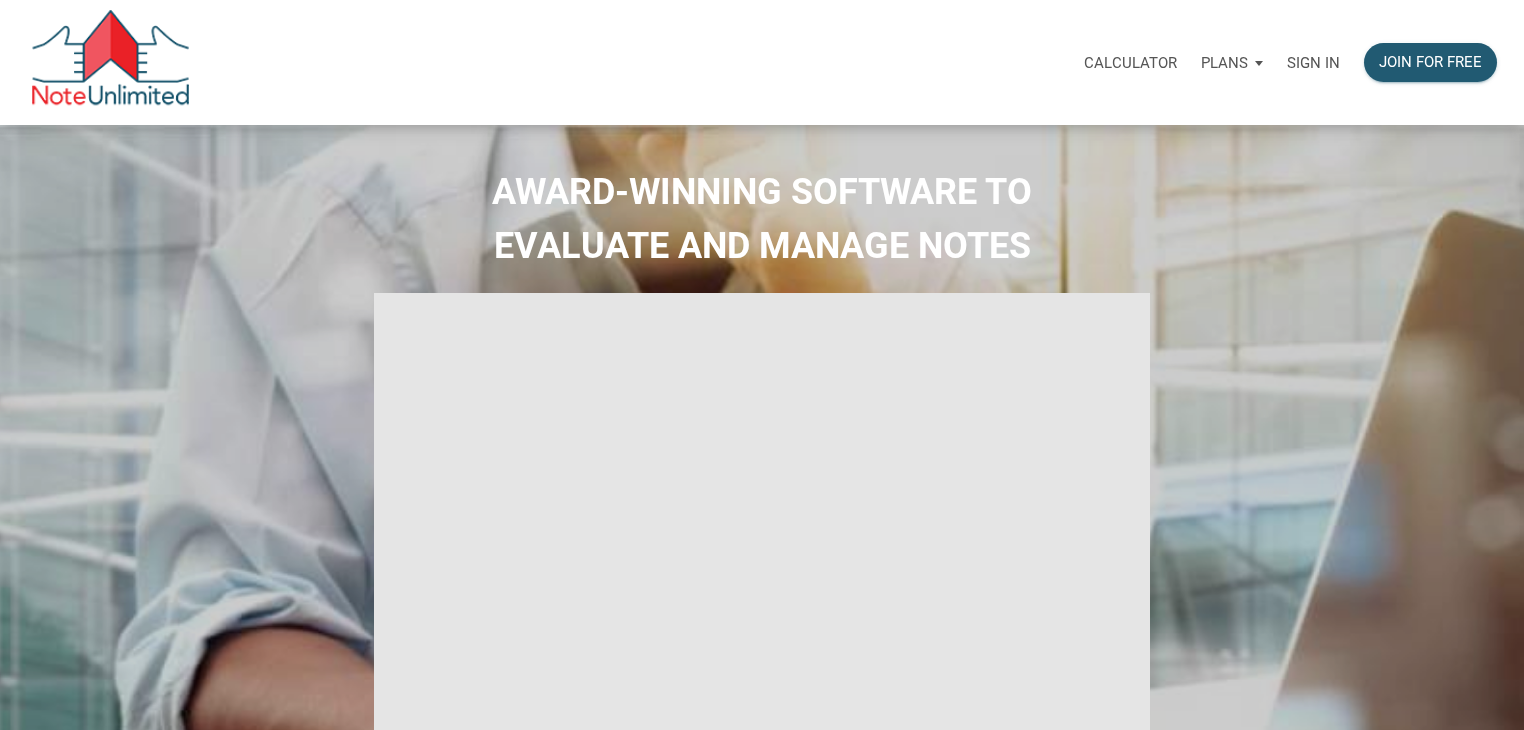 type on "Introduction to new features" 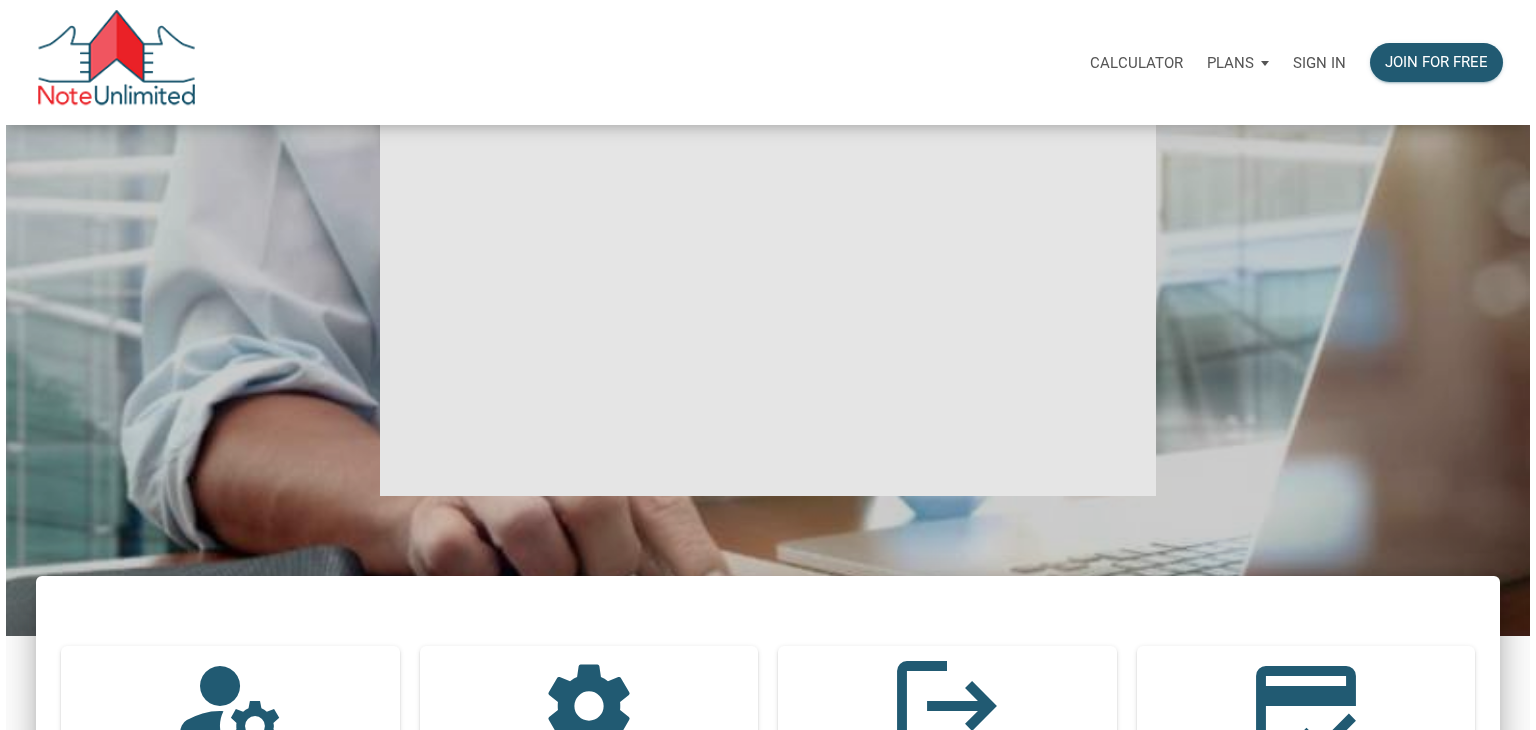 scroll, scrollTop: 0, scrollLeft: 0, axis: both 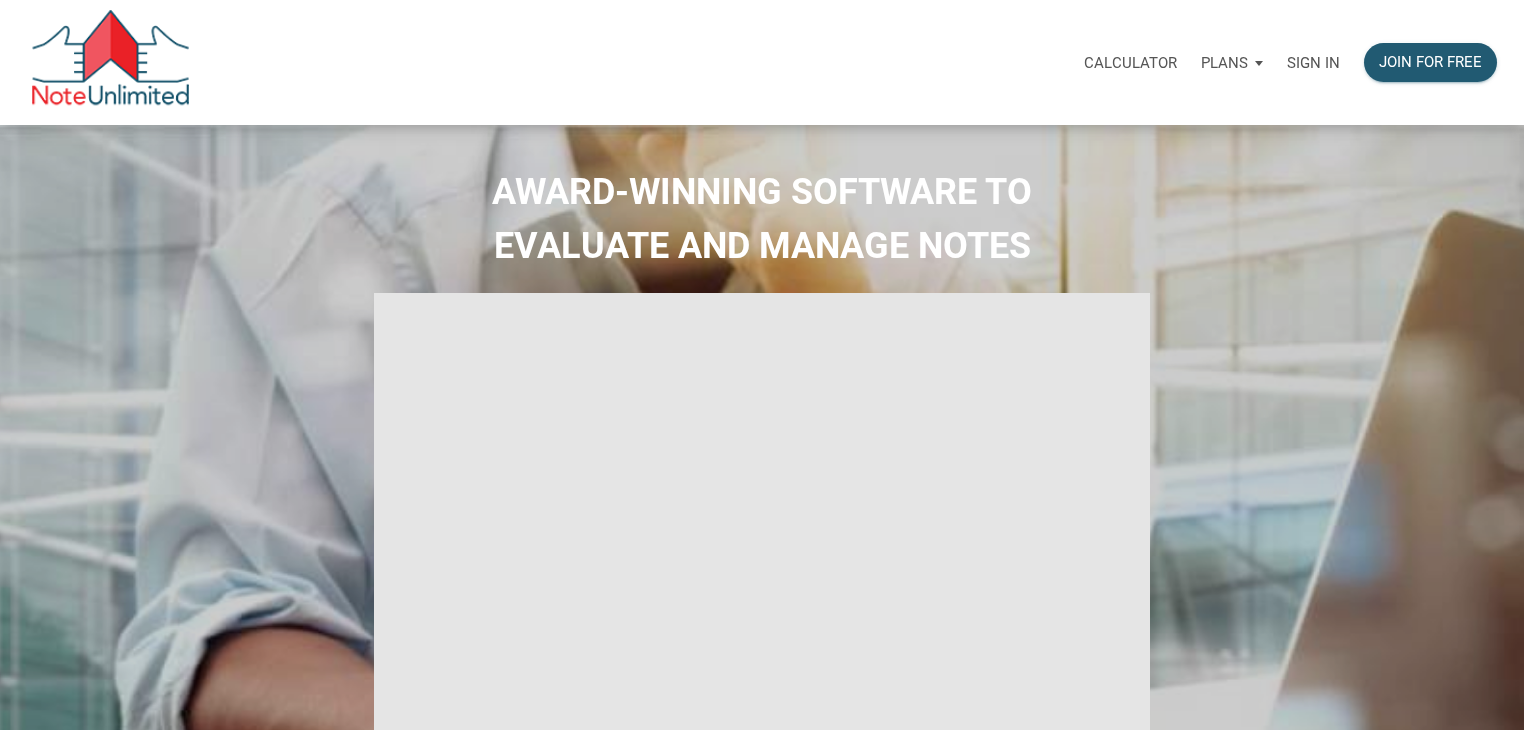 click on "Sign in" at bounding box center [1313, 63] 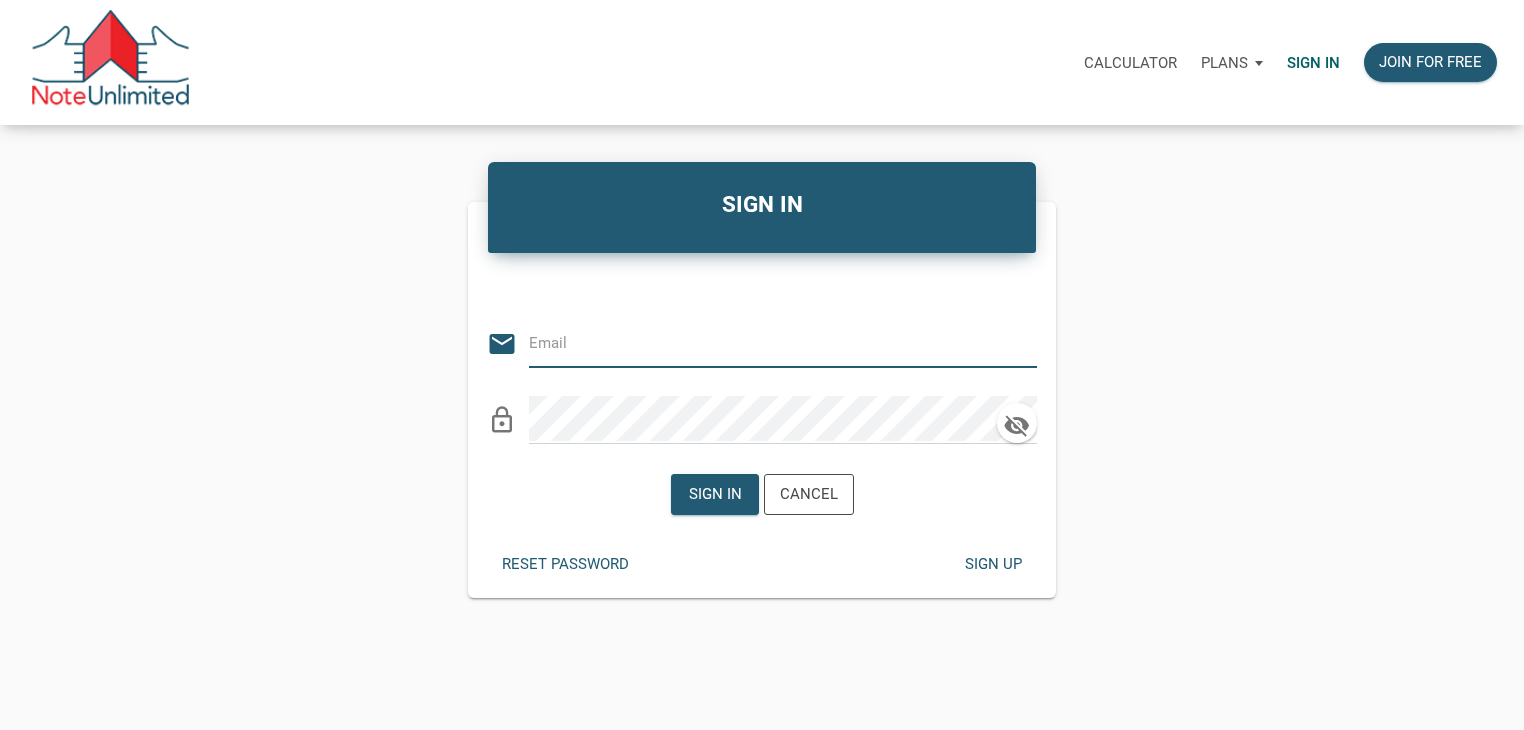 type on "KIRBYNIE72@GMAIL.COM" 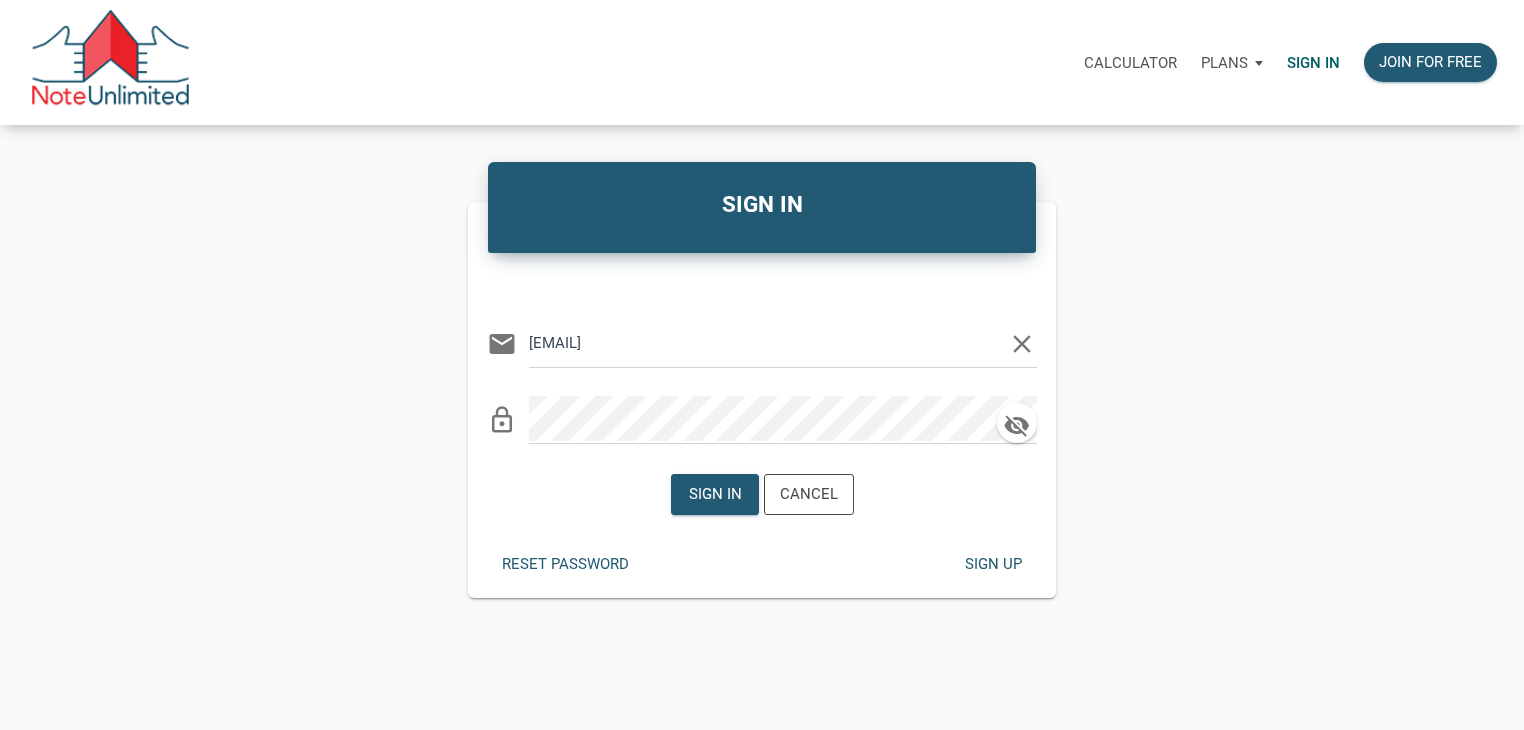 click on "Sign in     Cancel" at bounding box center (762, 494) 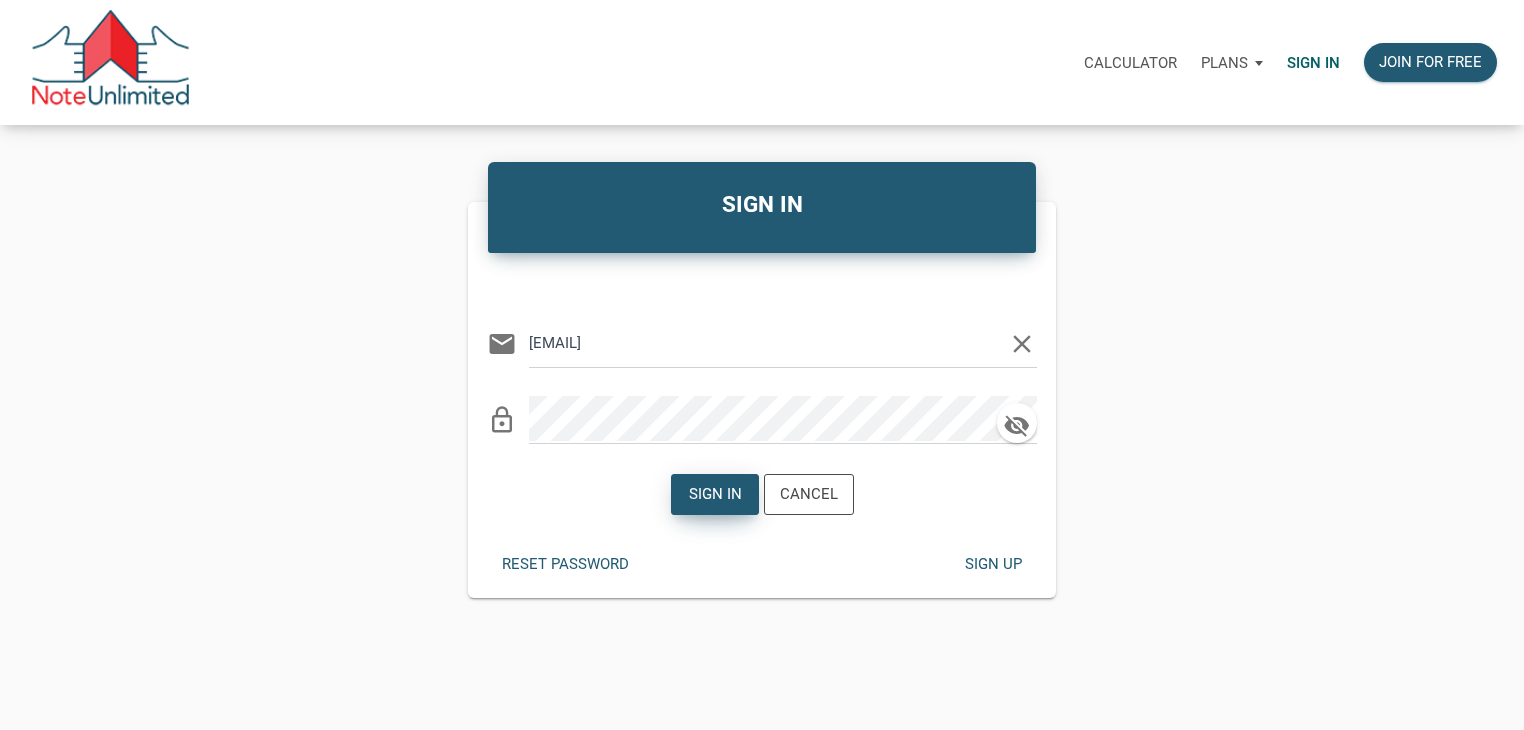 click on "Sign in" at bounding box center (714, 494) 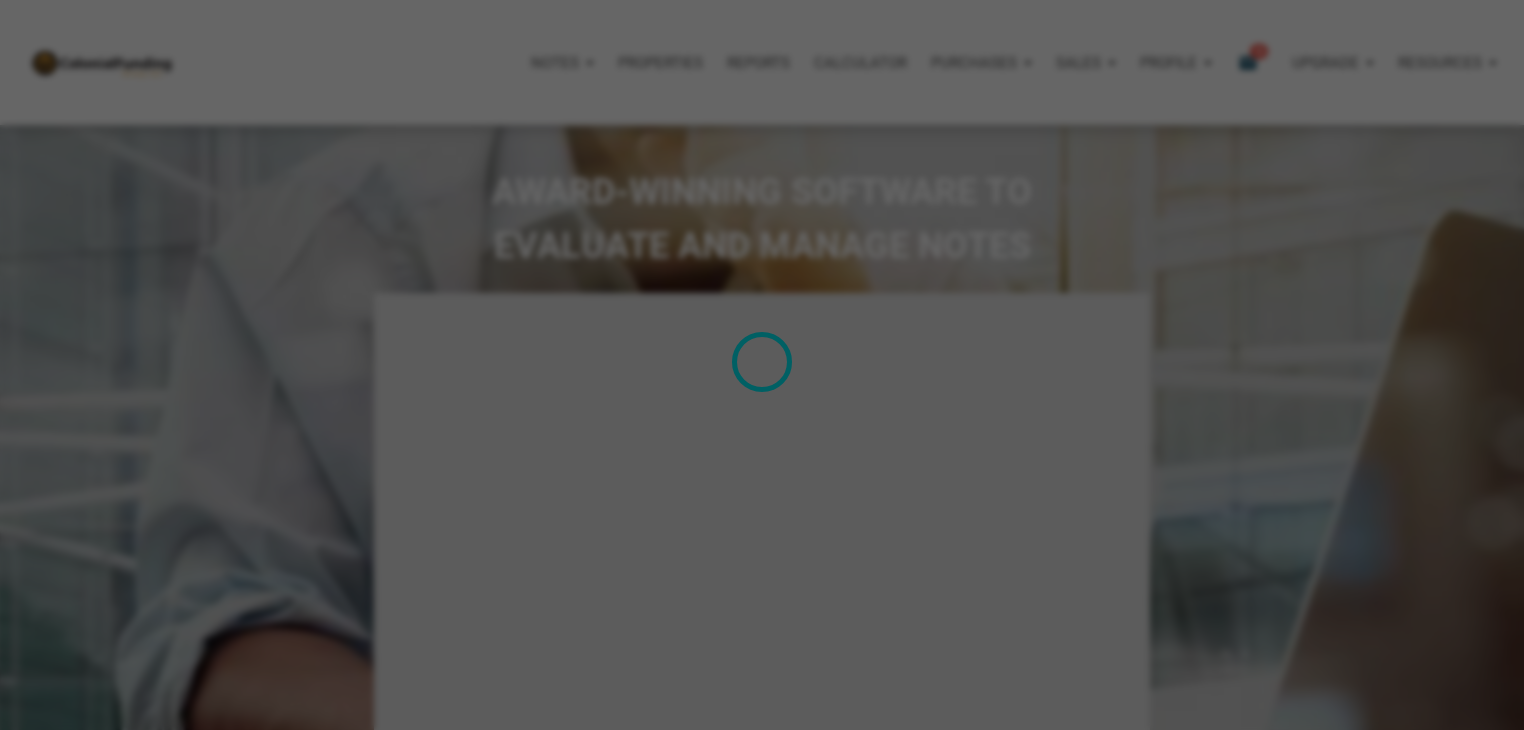 type on "Introduction to new features" 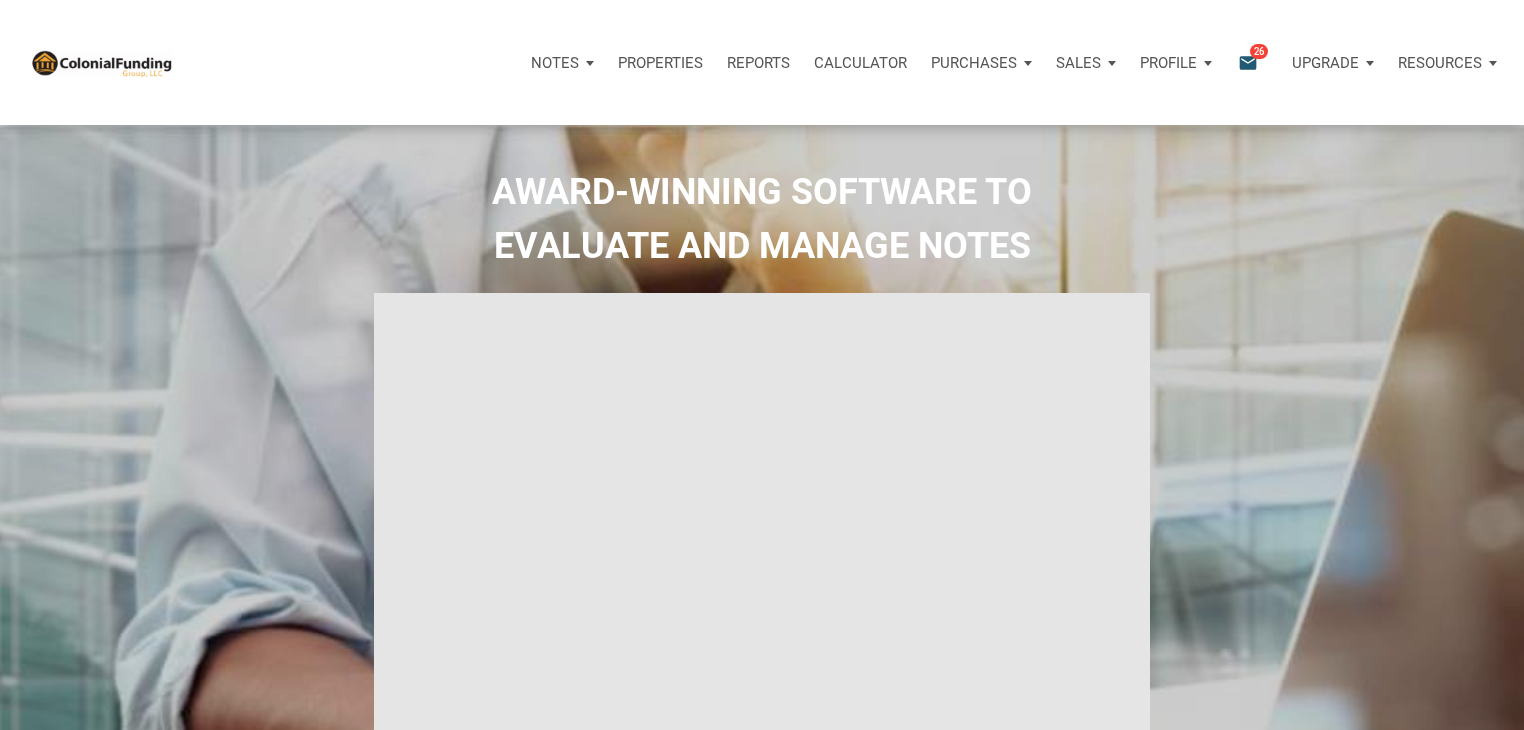 click on "email" at bounding box center (1248, 62) 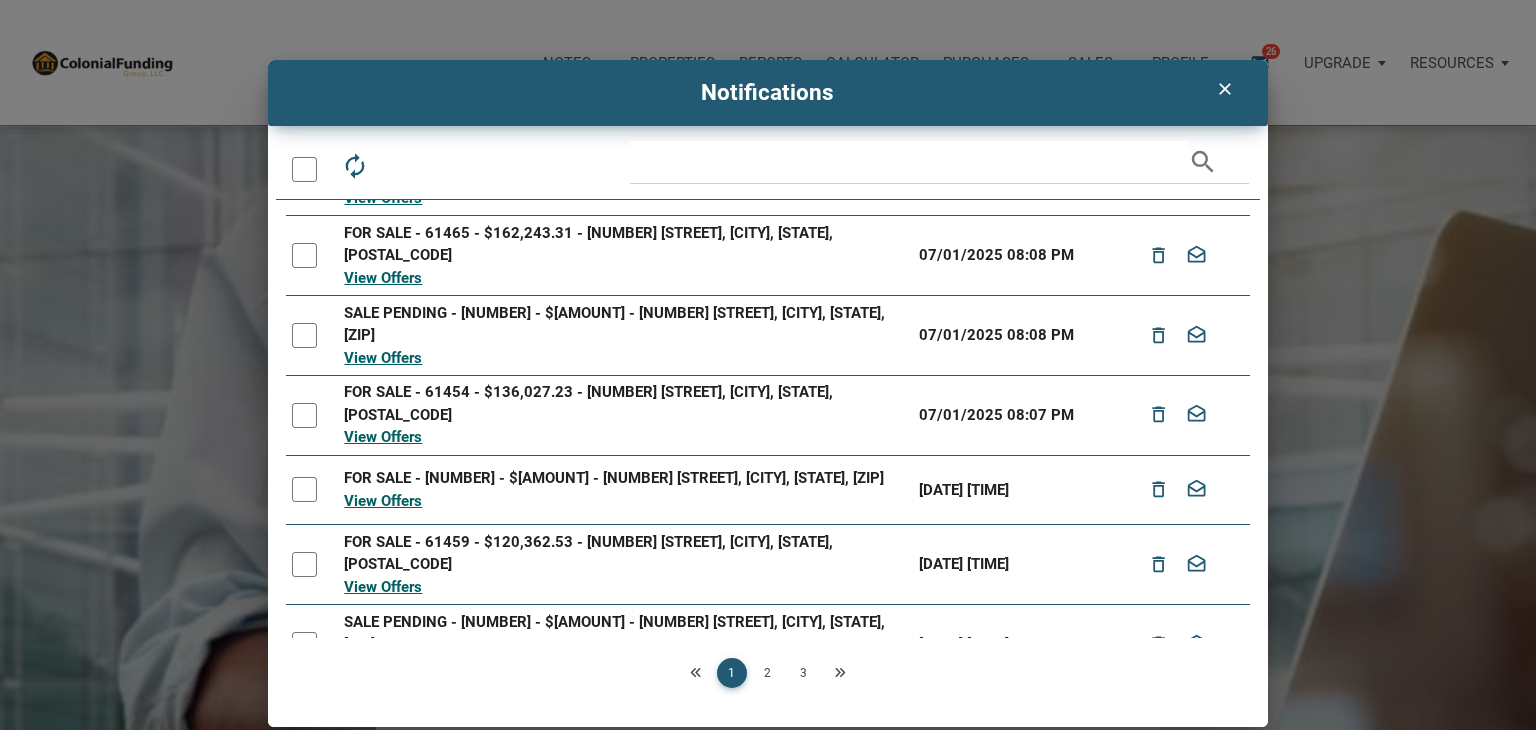 scroll, scrollTop: 711, scrollLeft: 0, axis: vertical 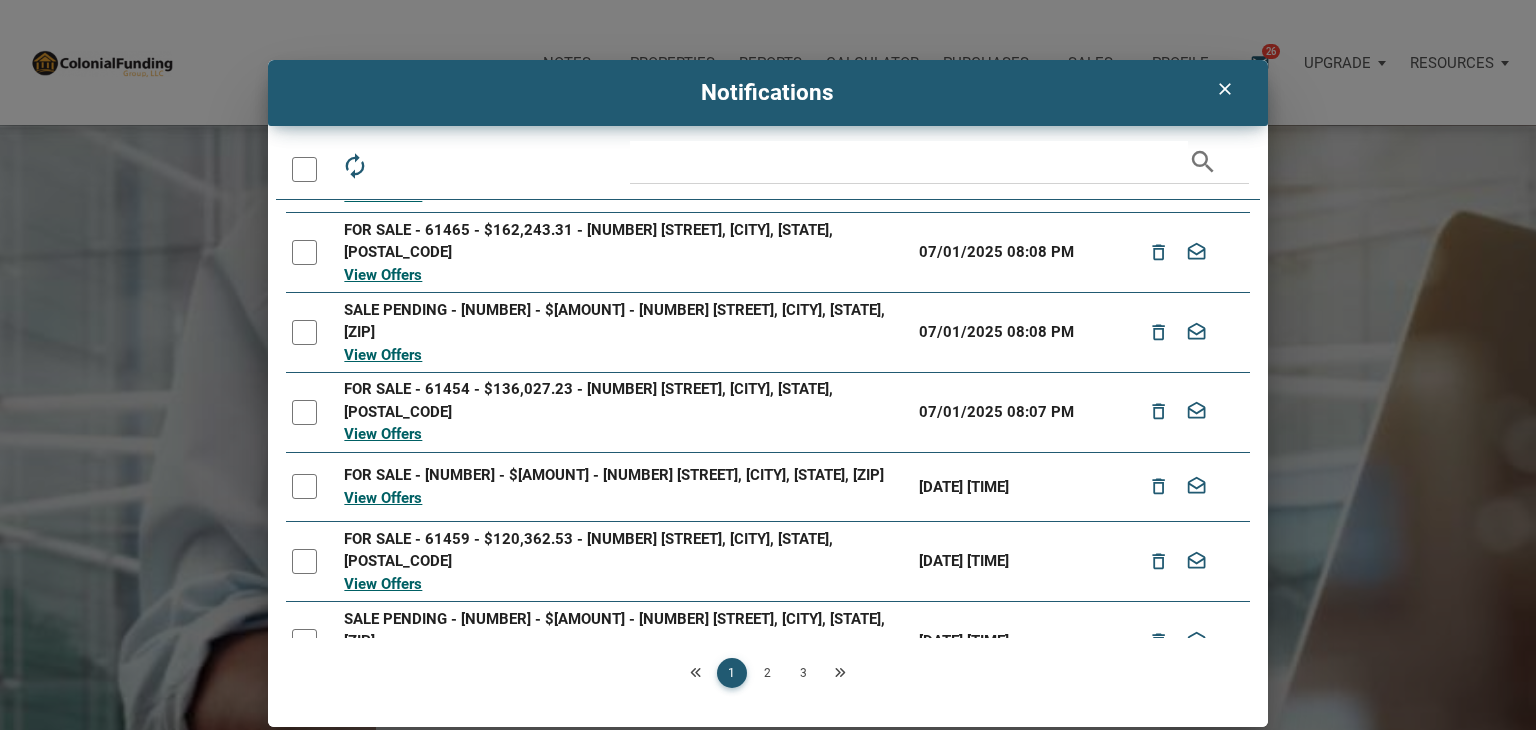 click on "3" at bounding box center [804, 673] 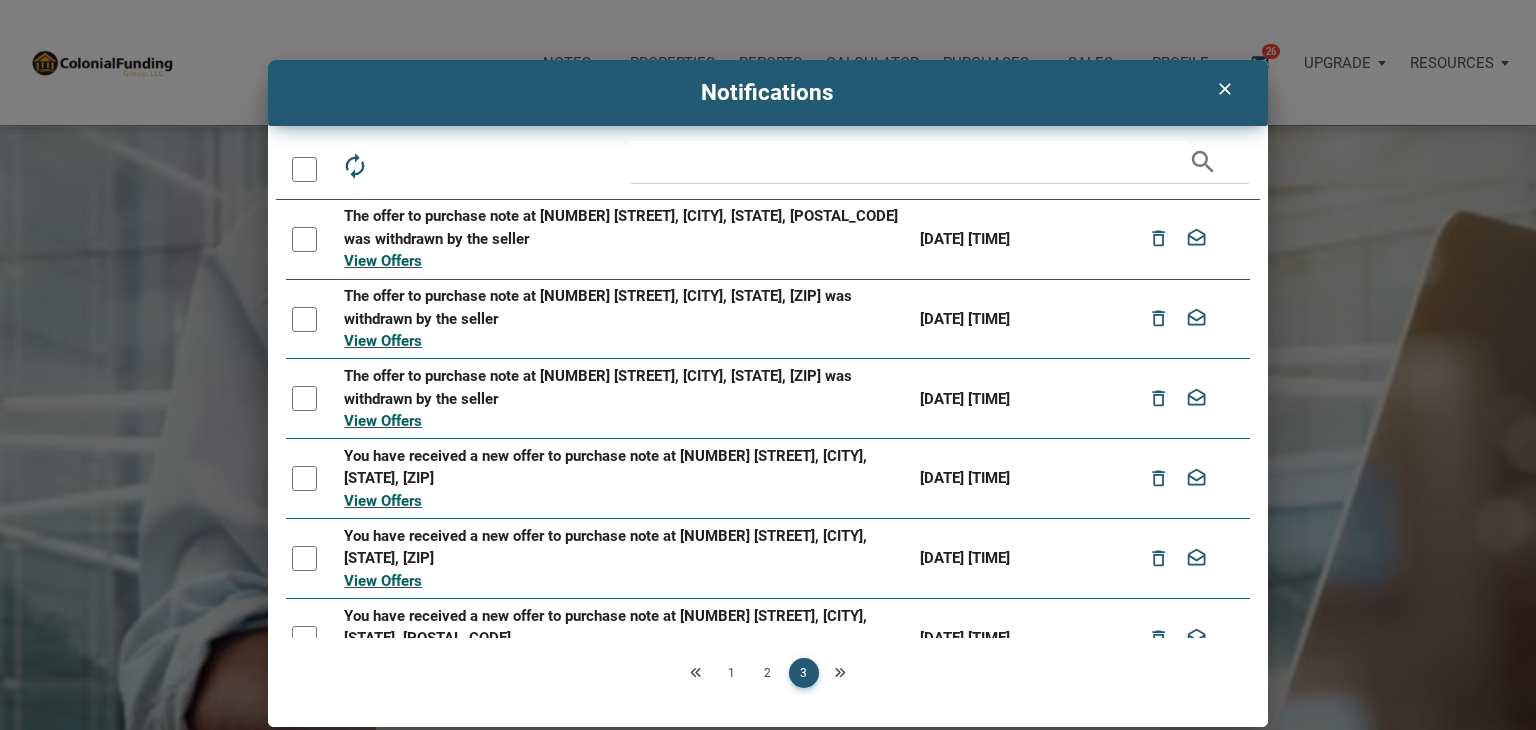 scroll, scrollTop: 40, scrollLeft: 0, axis: vertical 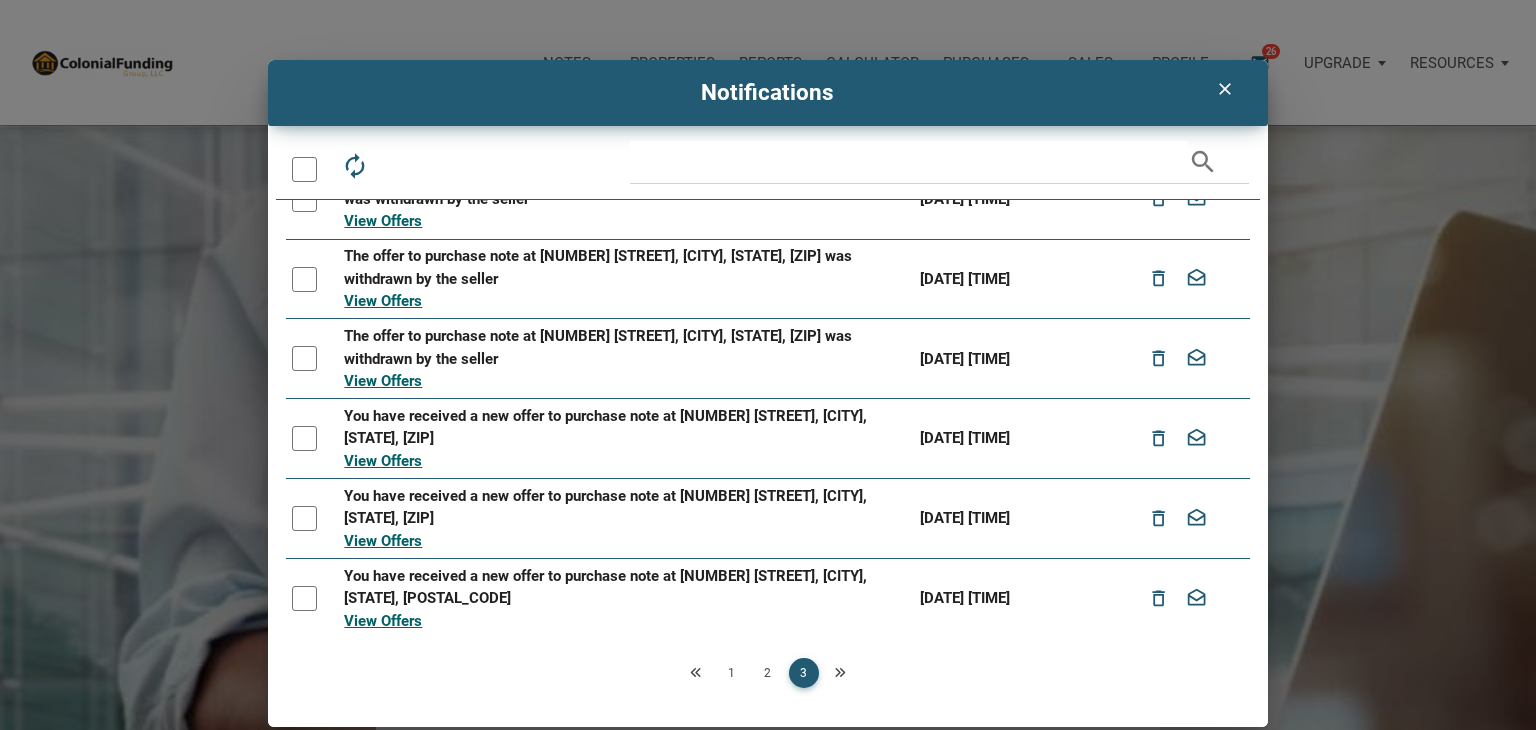 click on "1" at bounding box center (732, 673) 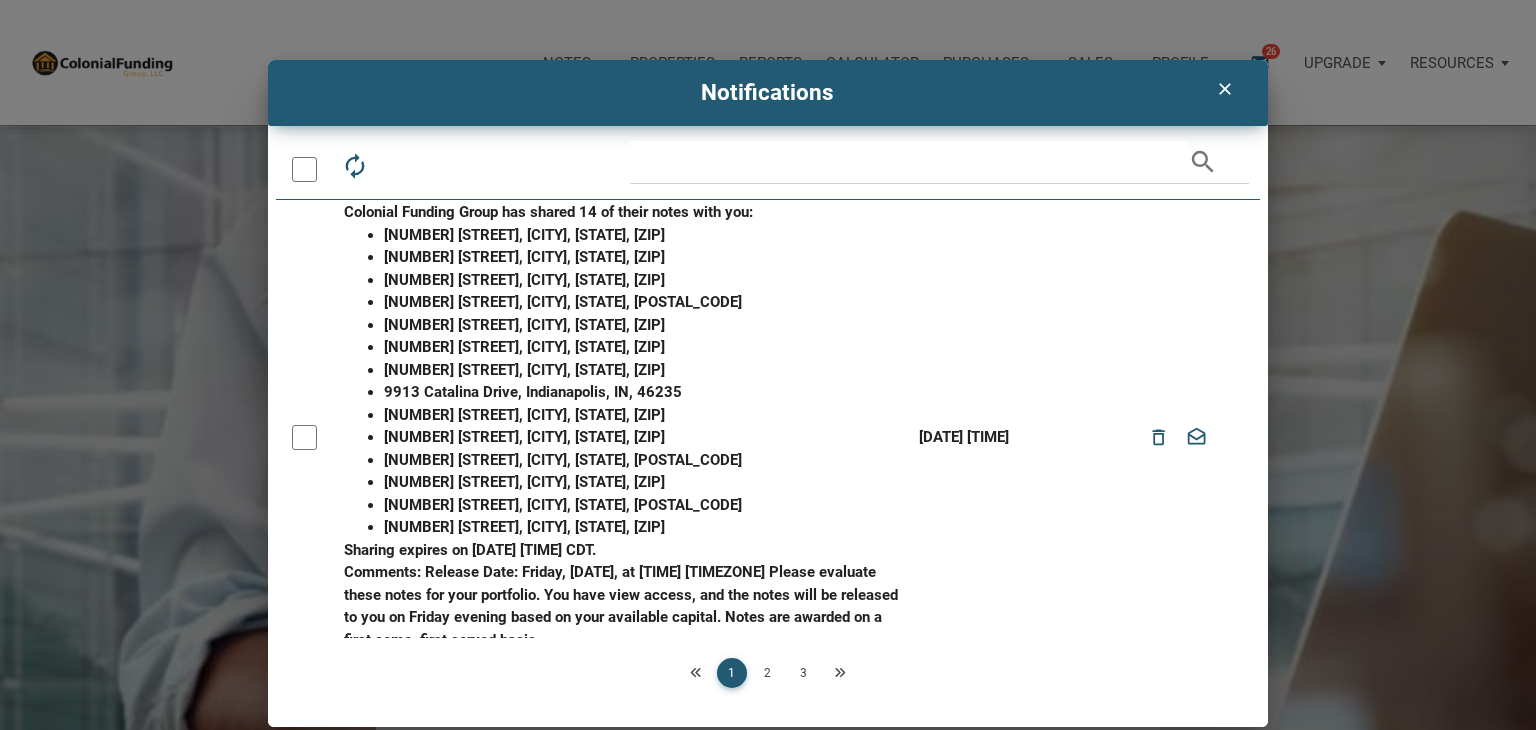 scroll, scrollTop: 0, scrollLeft: 0, axis: both 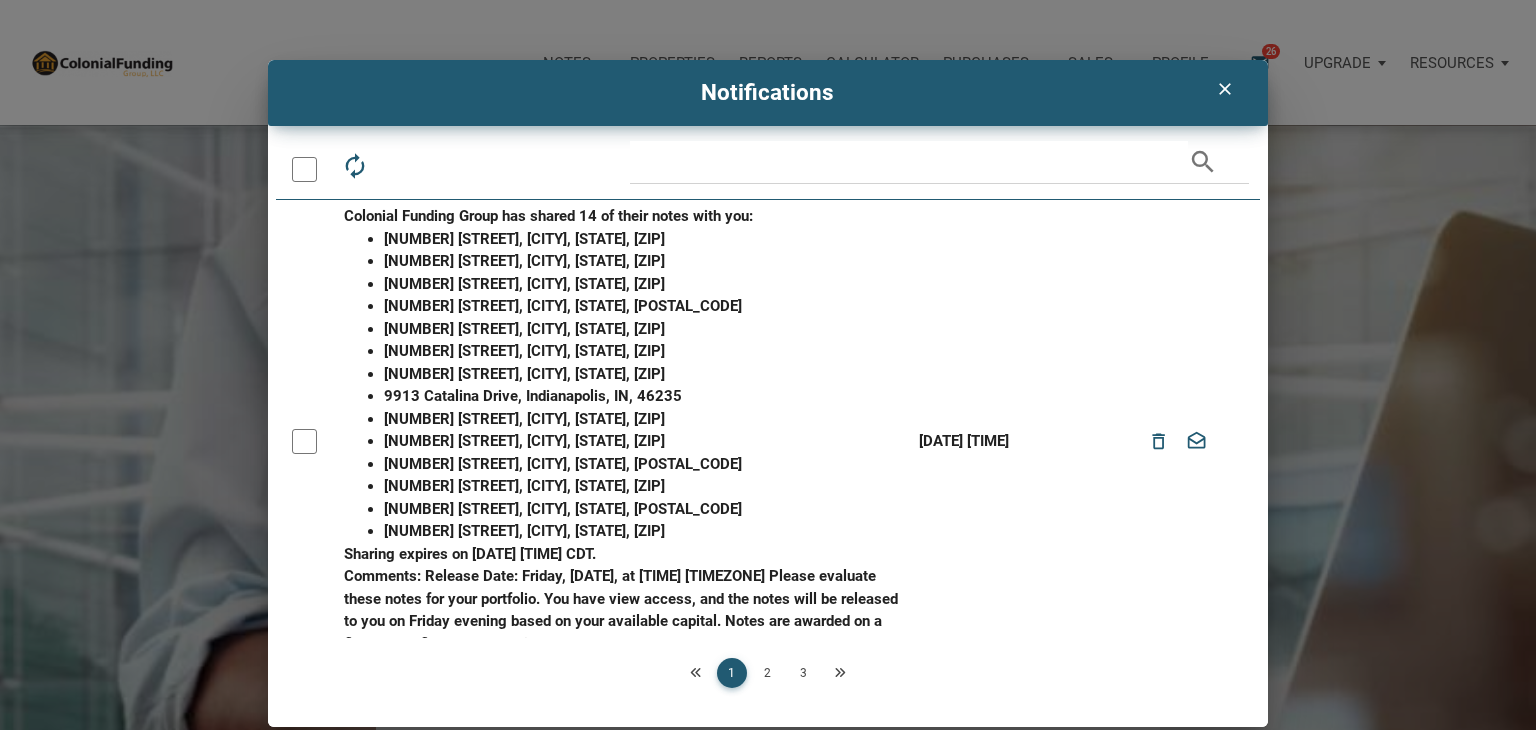 click on "701 Ash St, Seymour, IN, 47274" at bounding box center (646, 464) 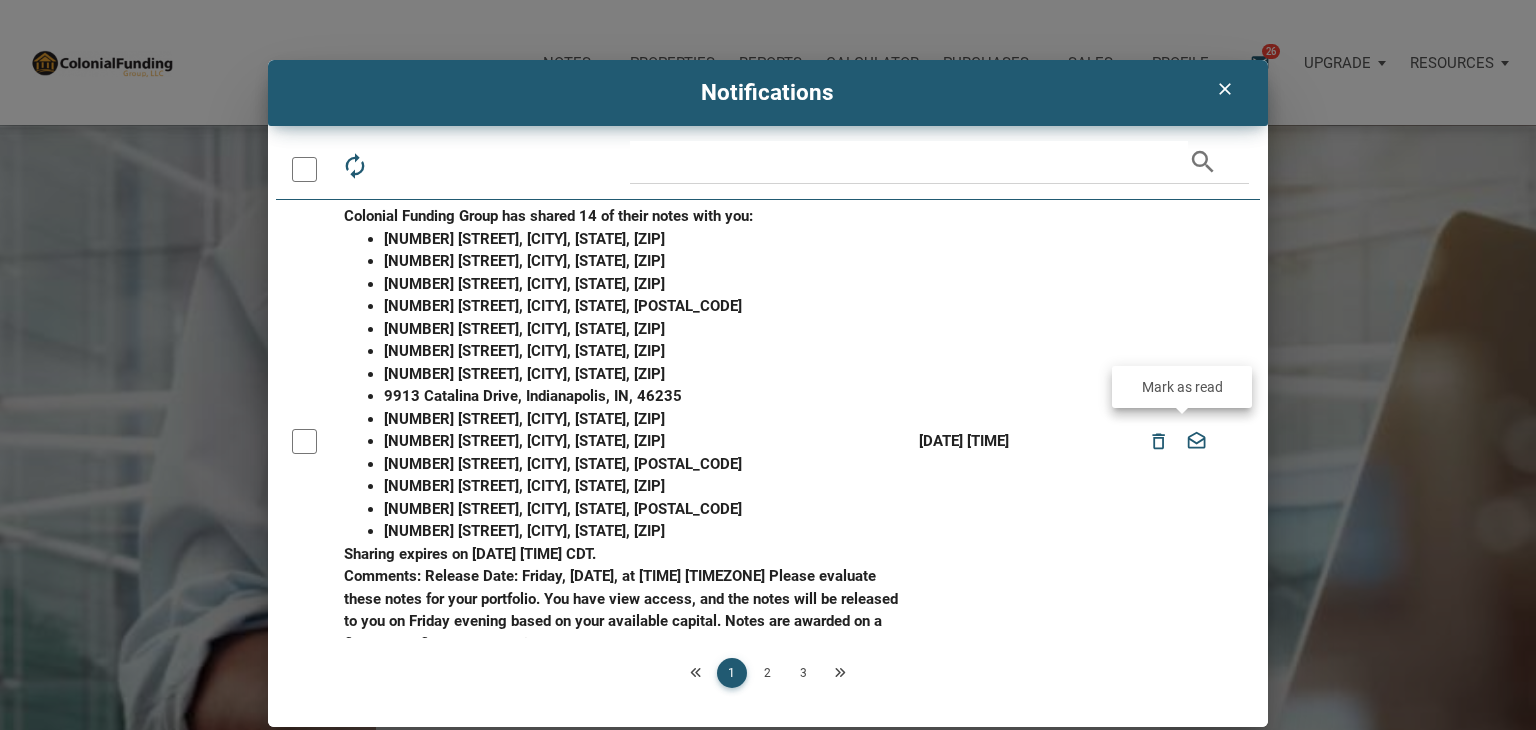 click on "drafts" at bounding box center [1196, 442] 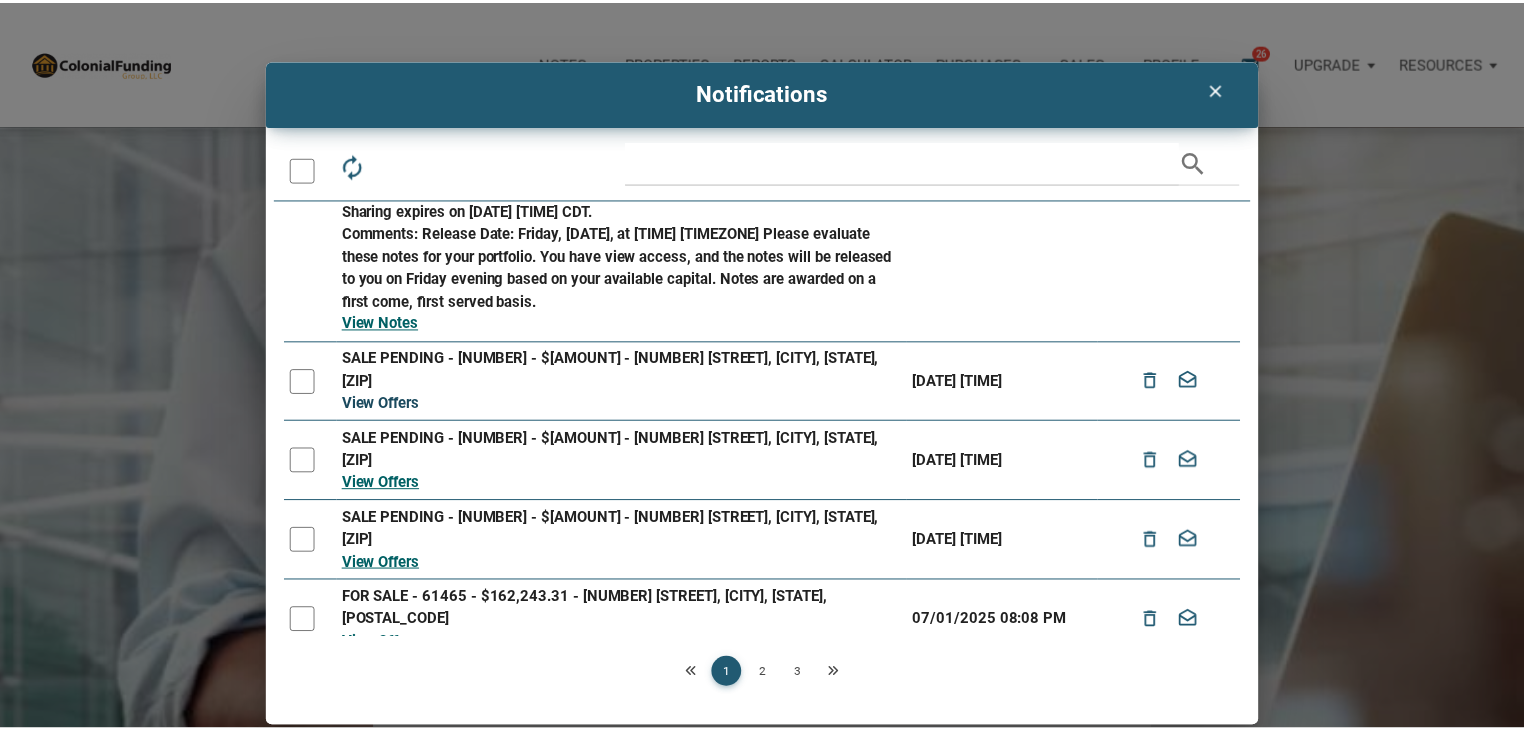 scroll, scrollTop: 372, scrollLeft: 0, axis: vertical 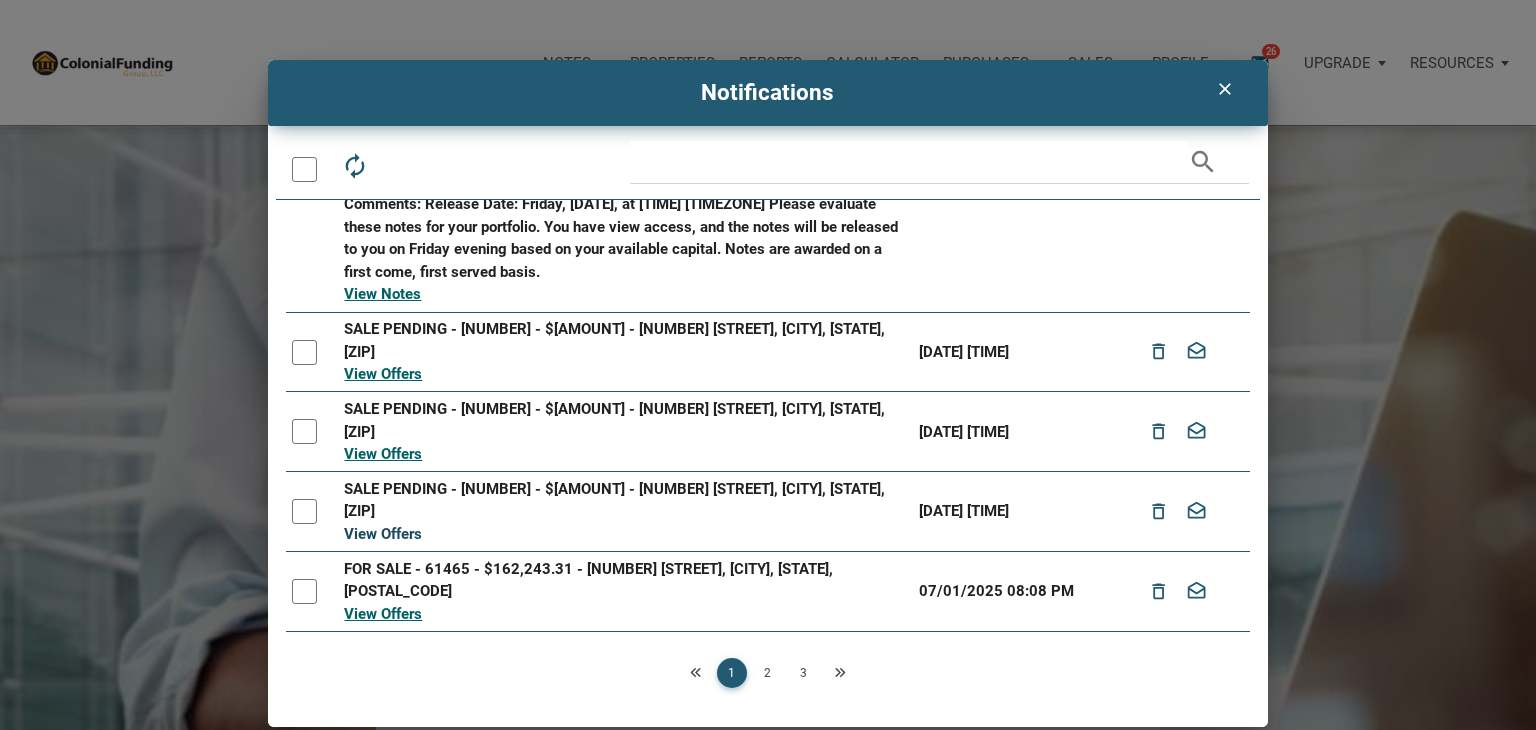 click on "View Offers" at bounding box center [383, 534] 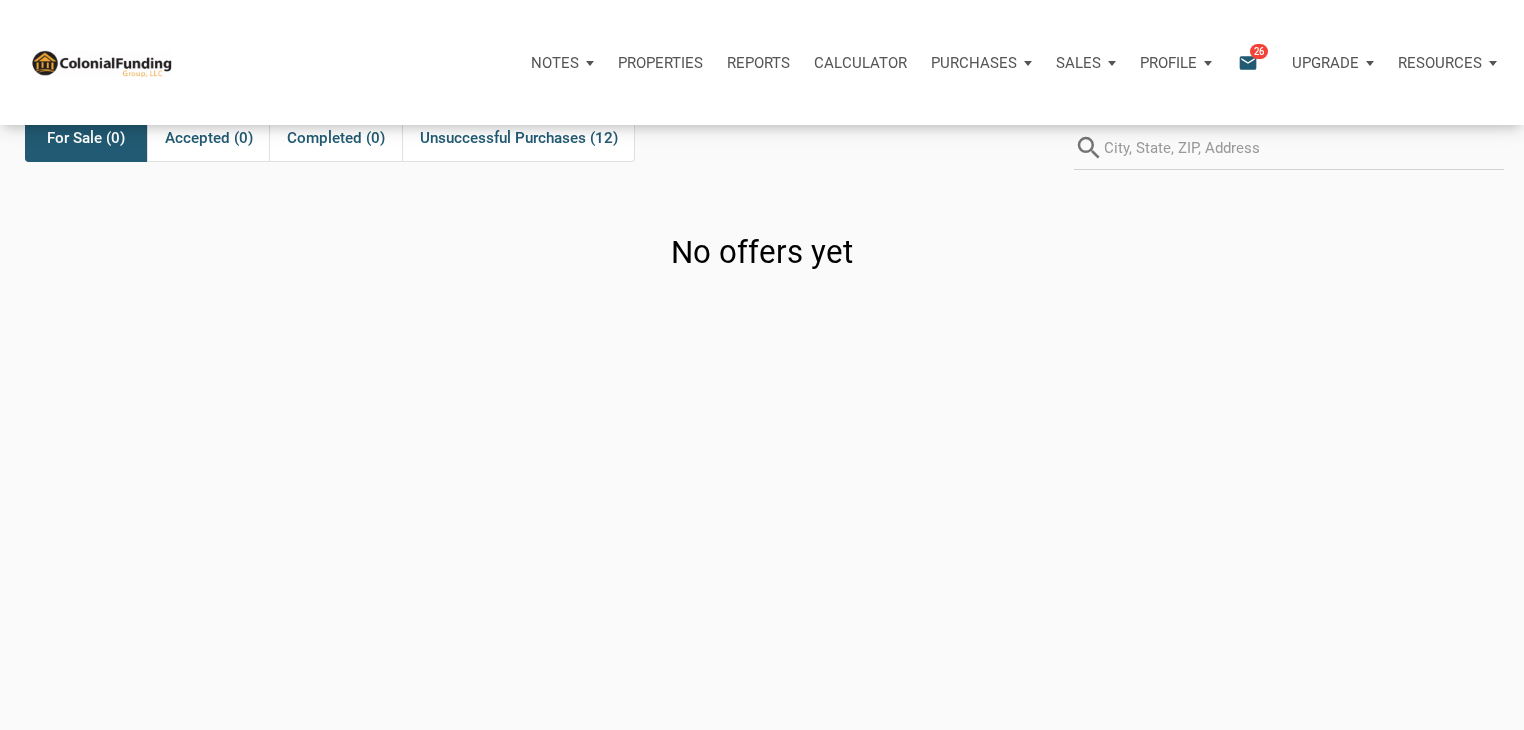 scroll, scrollTop: 0, scrollLeft: 0, axis: both 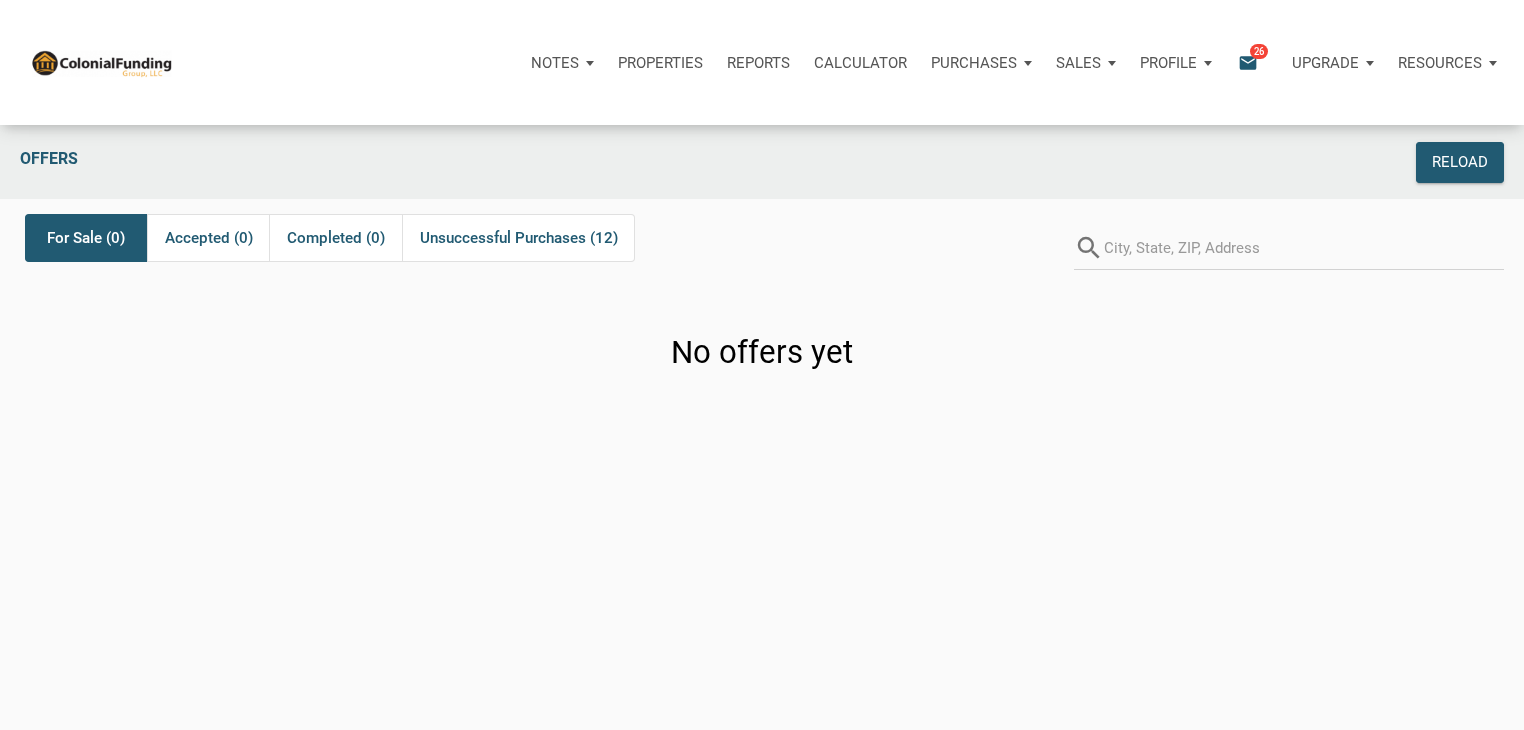 click on "Sales" at bounding box center [555, 63] 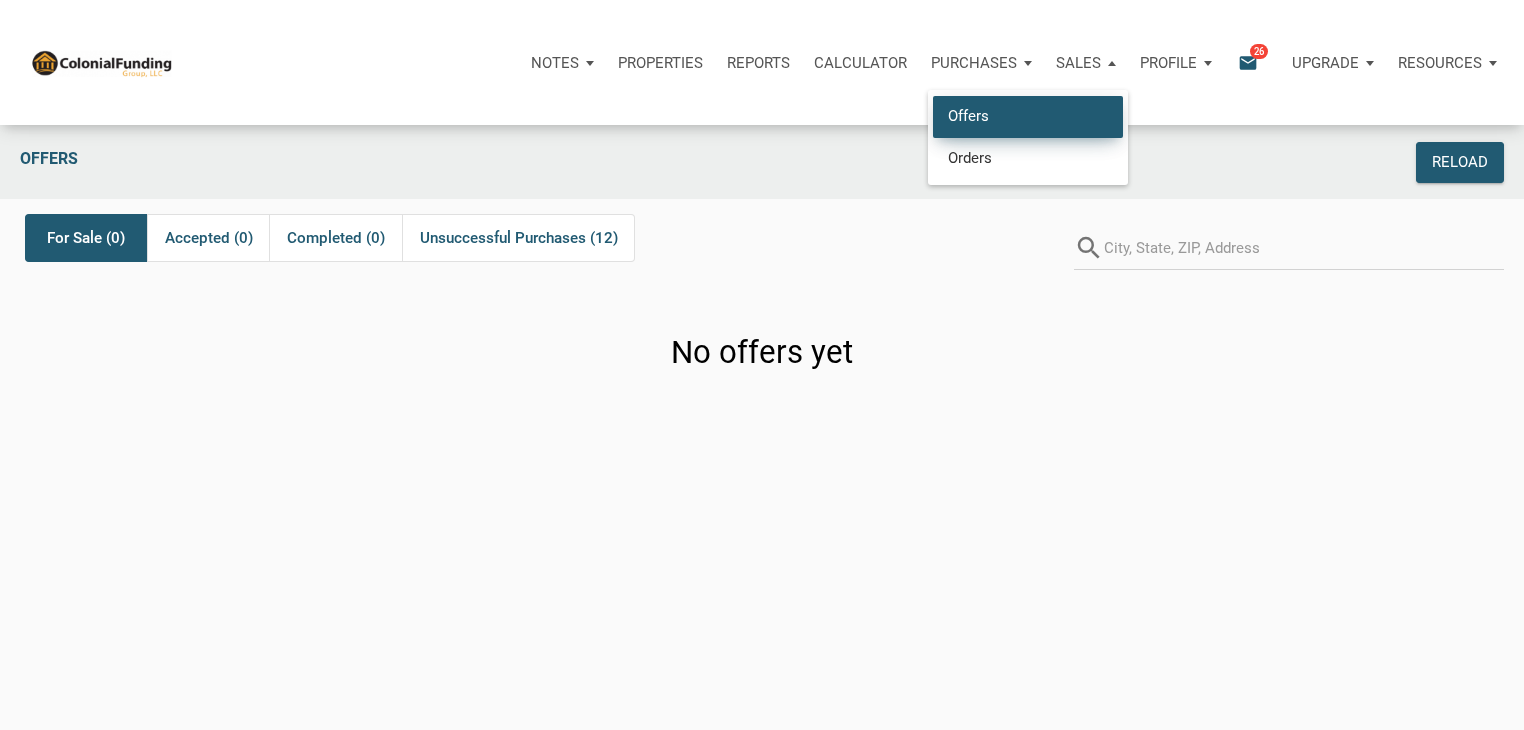 click on "Offers" at bounding box center (1028, 116) 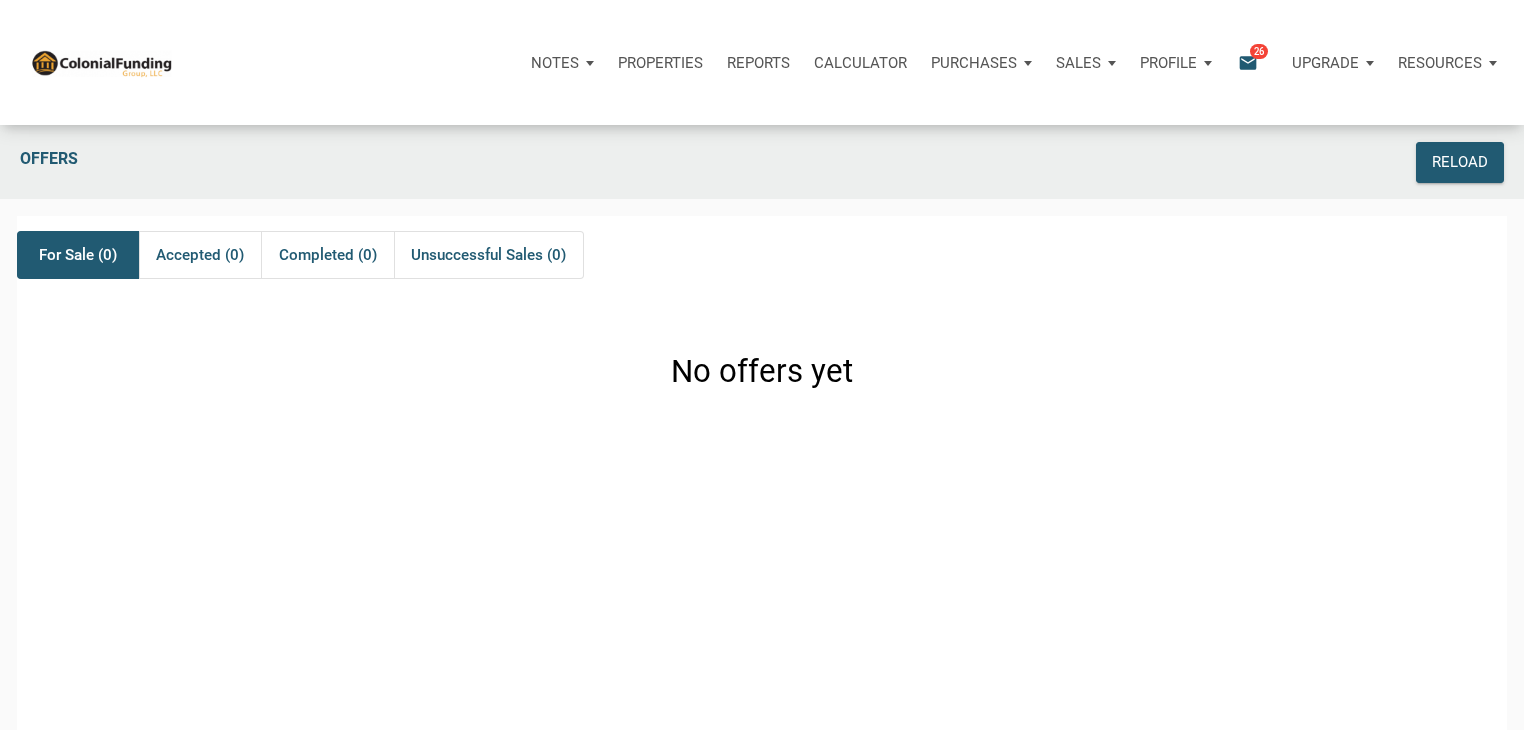 click on "Calculator" at bounding box center [860, 63] 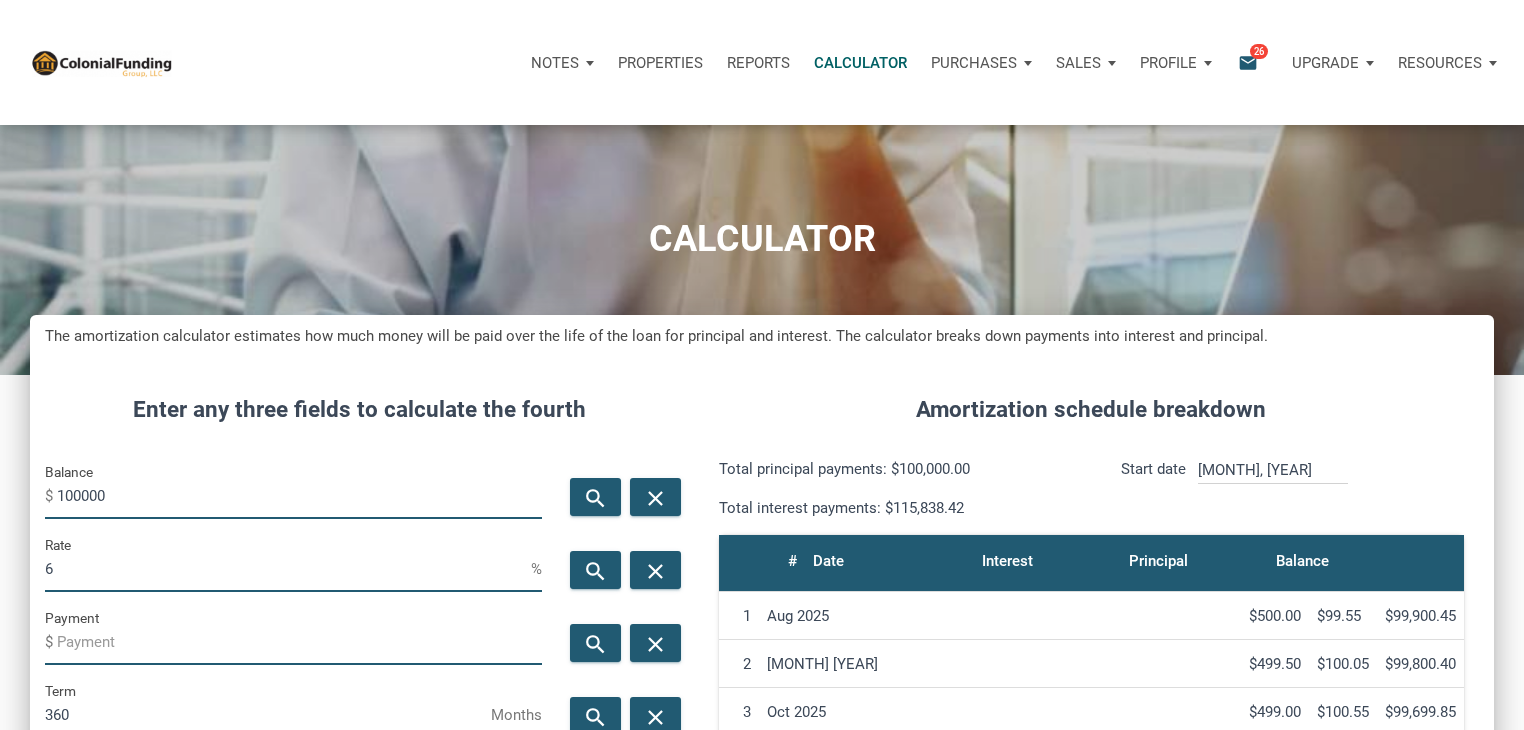 scroll, scrollTop: 999009, scrollLeft: 998536, axis: both 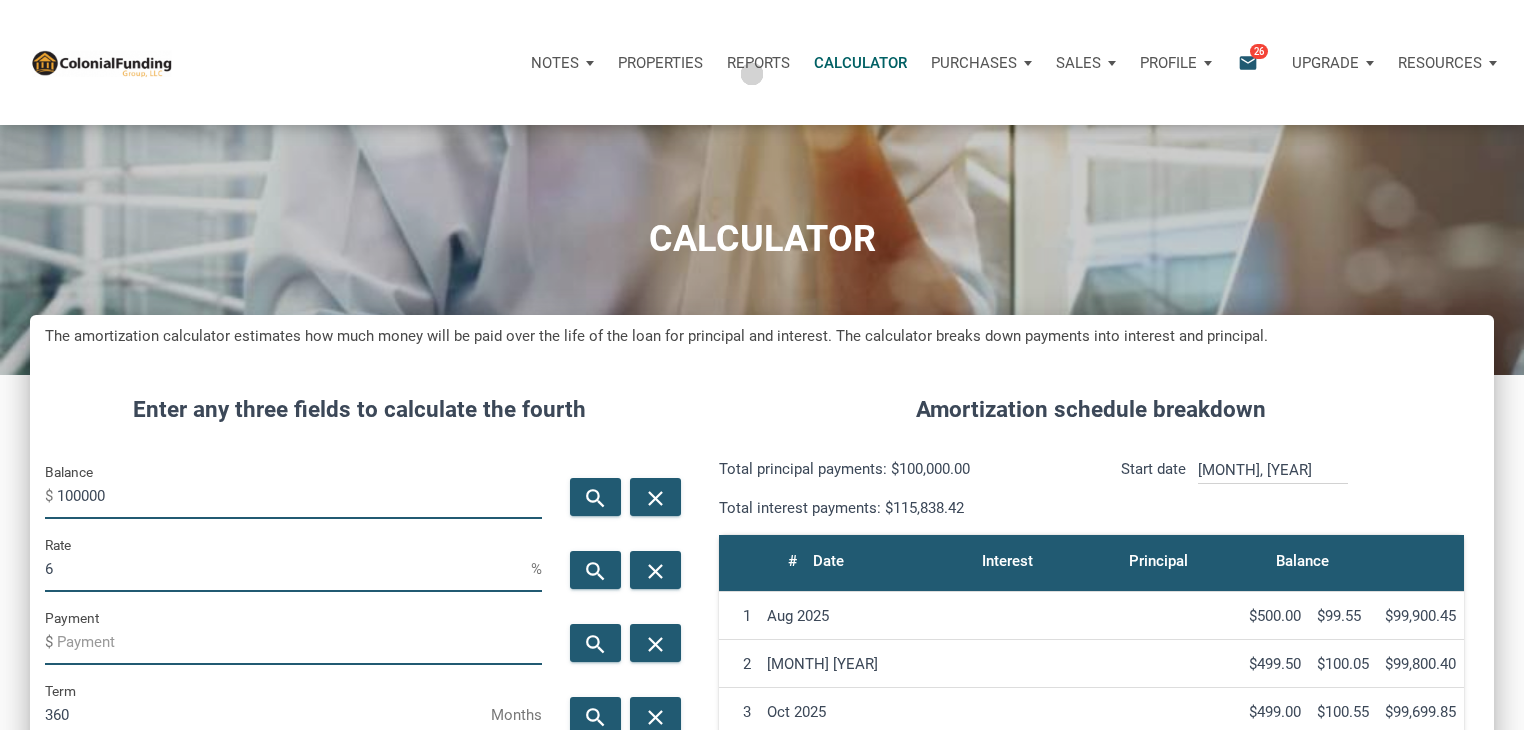 click on "Reports" at bounding box center [758, 63] 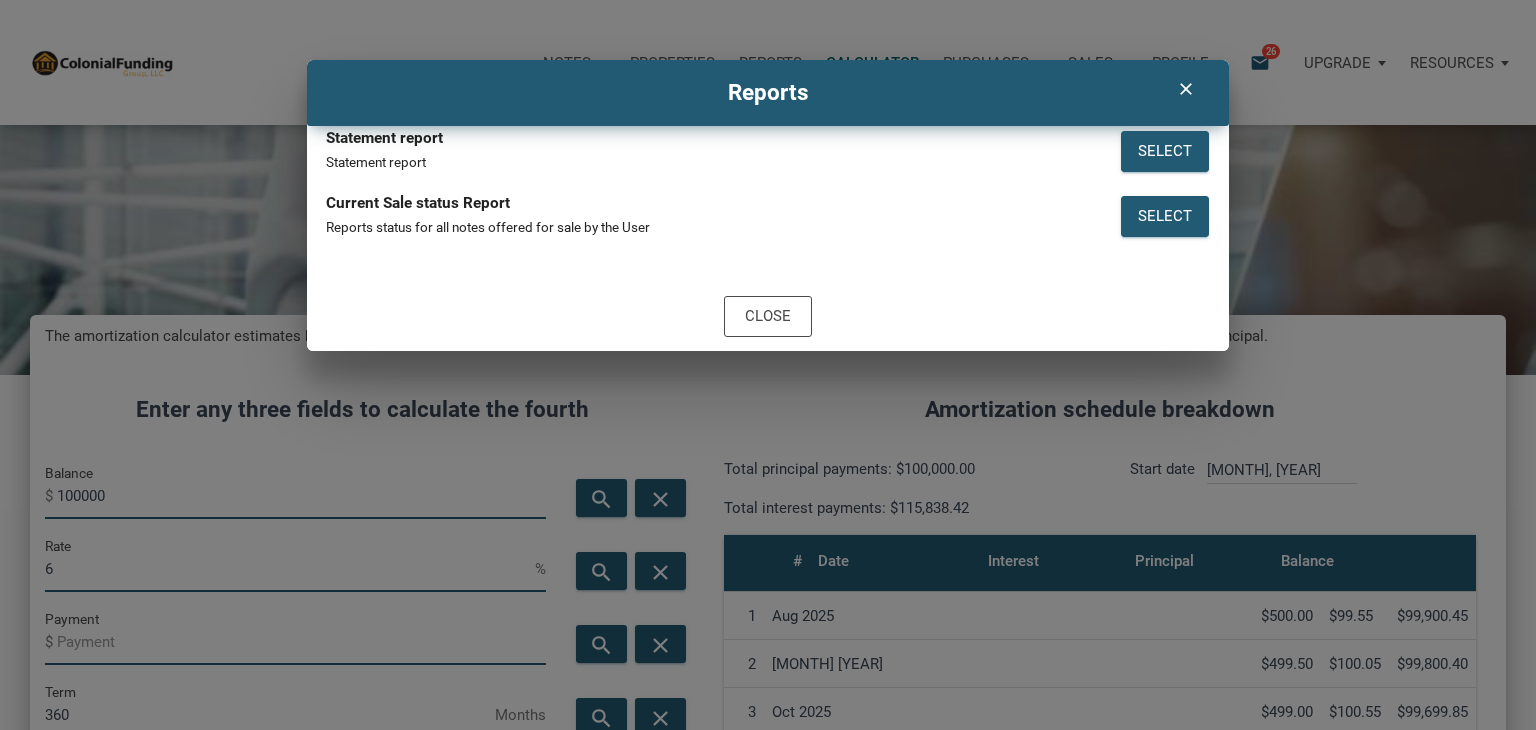 scroll, scrollTop: 999009, scrollLeft: 998524, axis: both 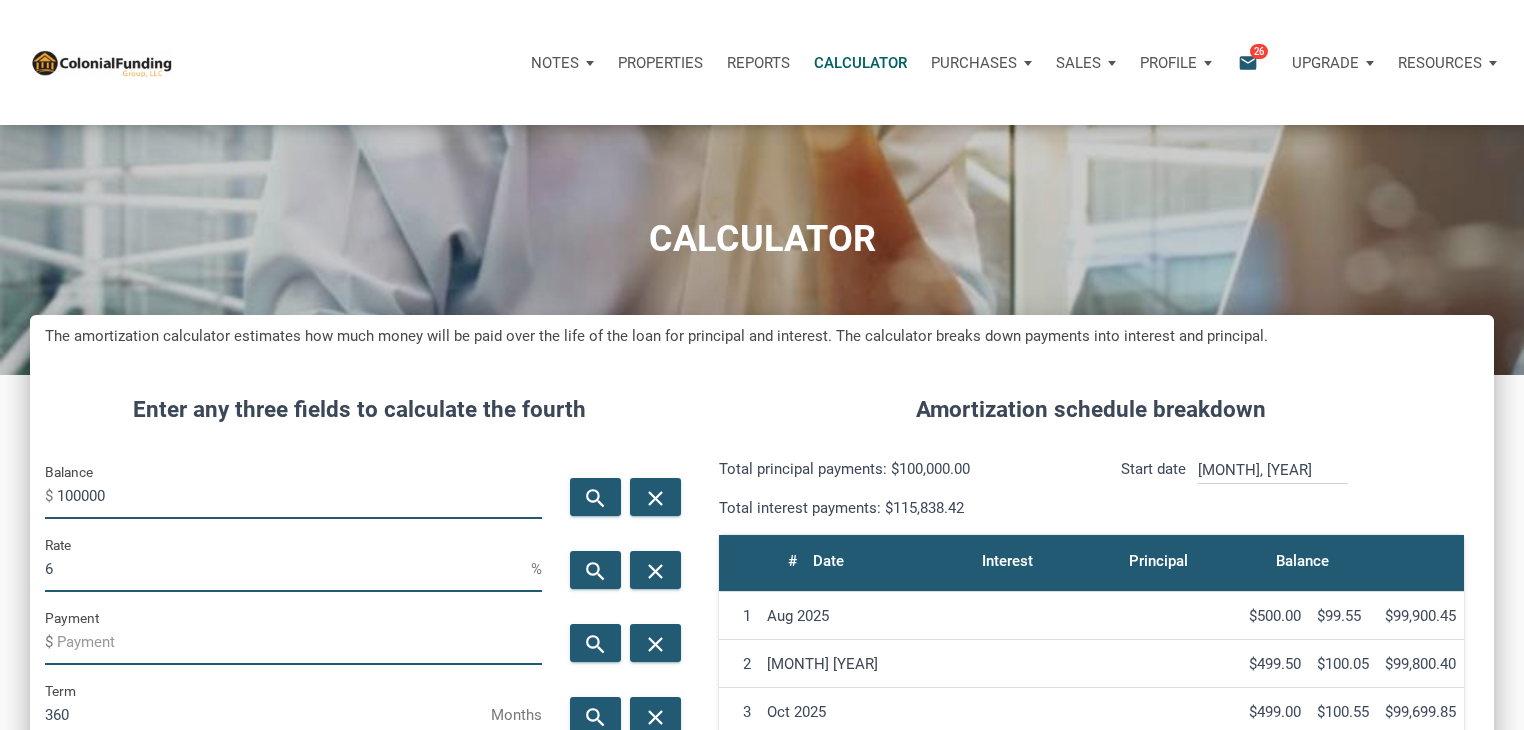 click on "Properties" at bounding box center [660, 63] 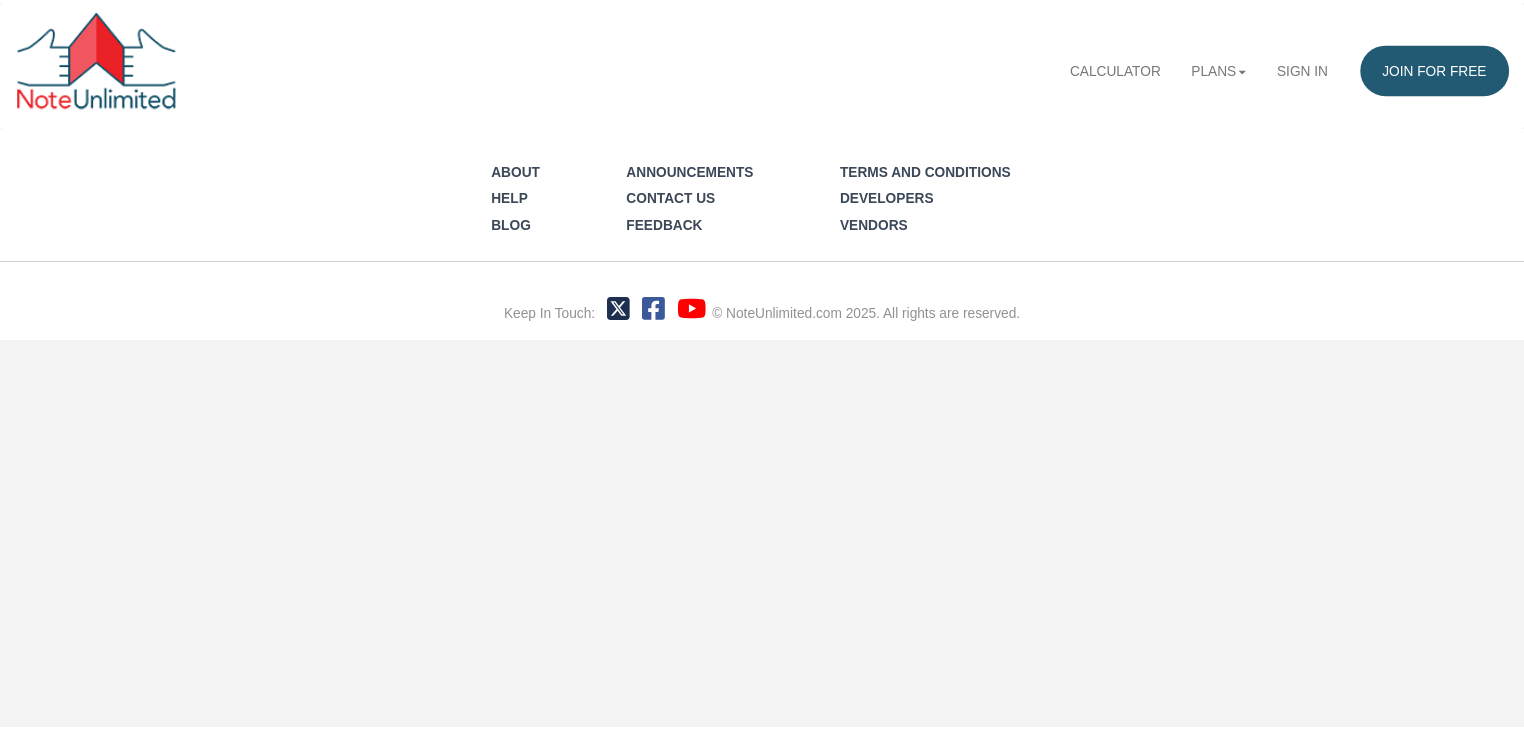scroll, scrollTop: 0, scrollLeft: 0, axis: both 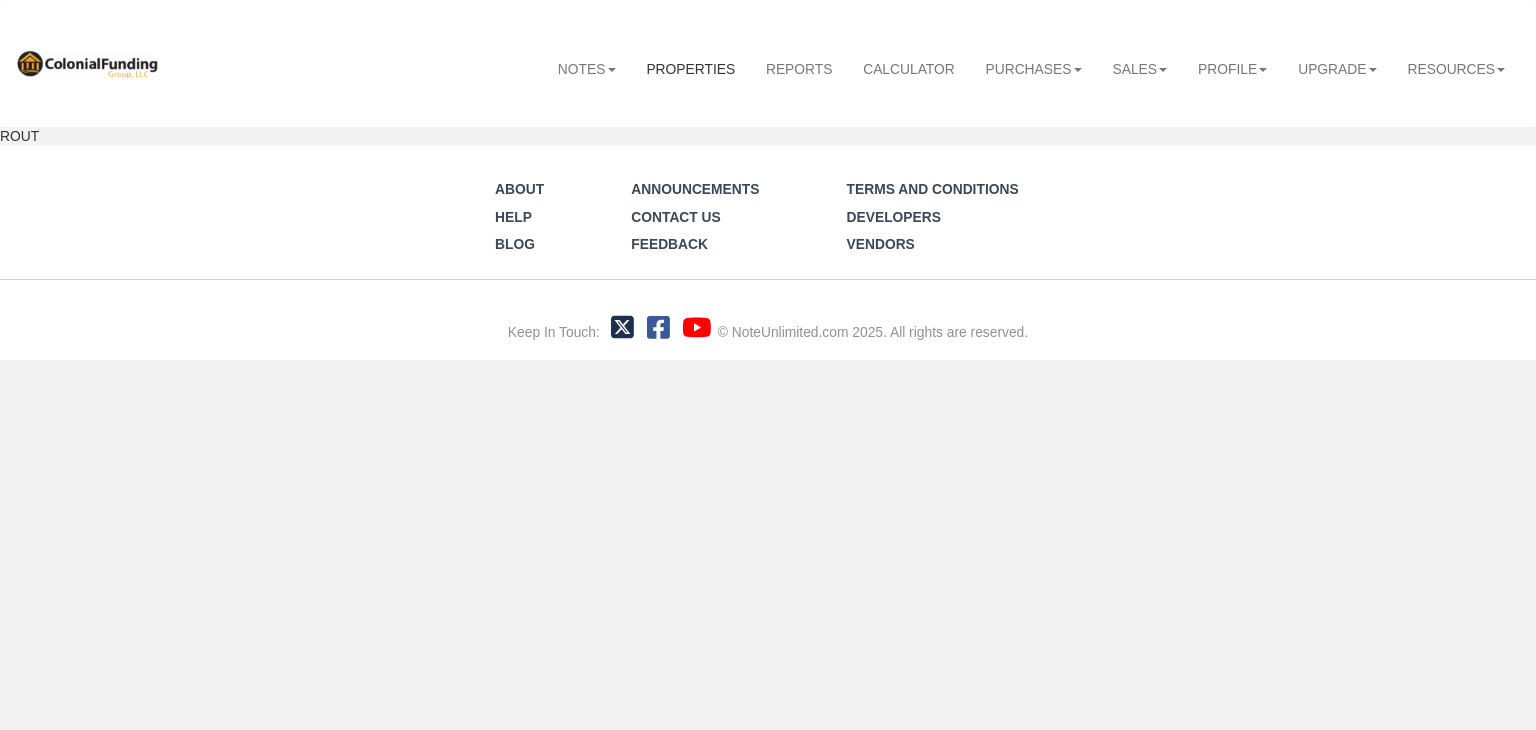 click on "Menu
Notes
Dashboard
Transactions
Properties
Reports
Calculator
Offers" at bounding box center (768, 180) 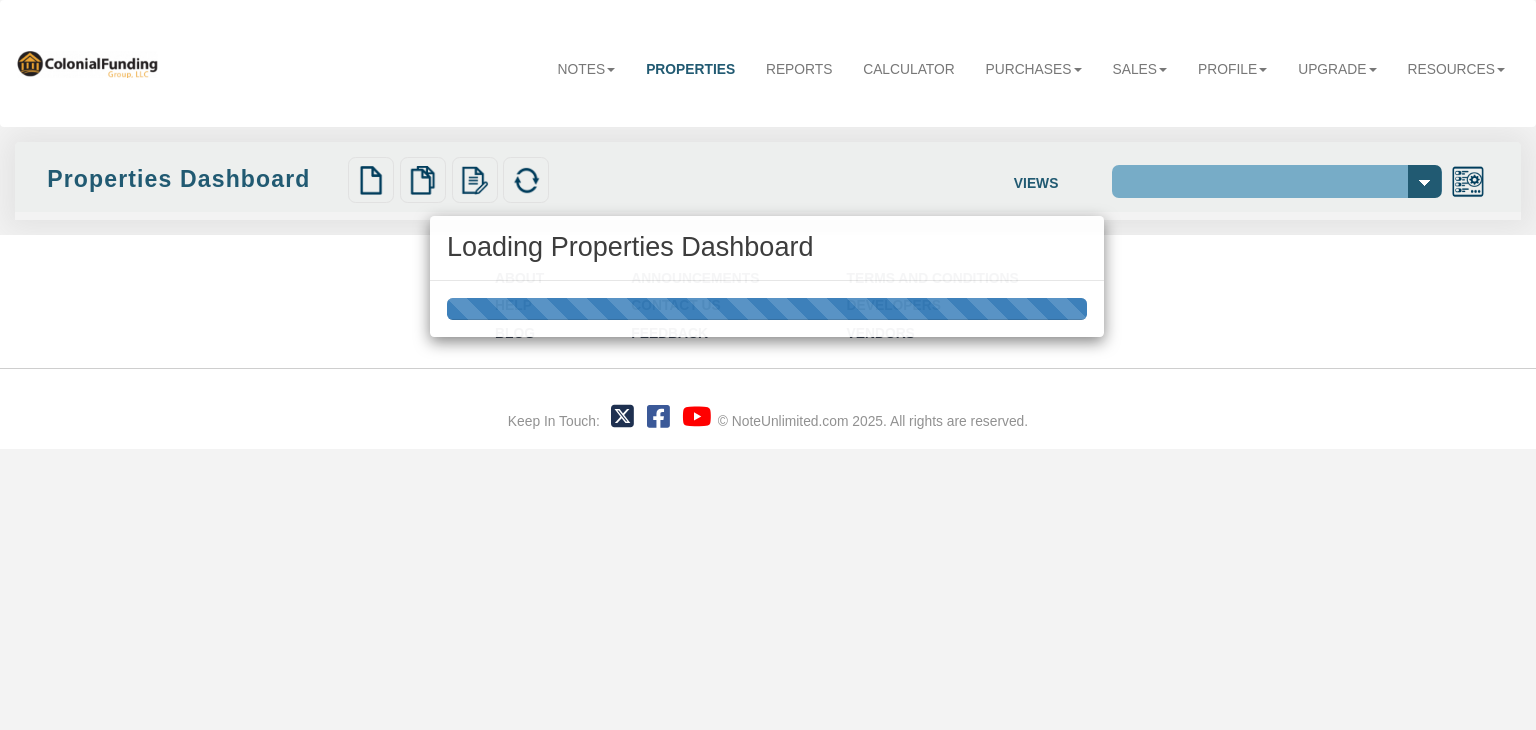 select on "138" 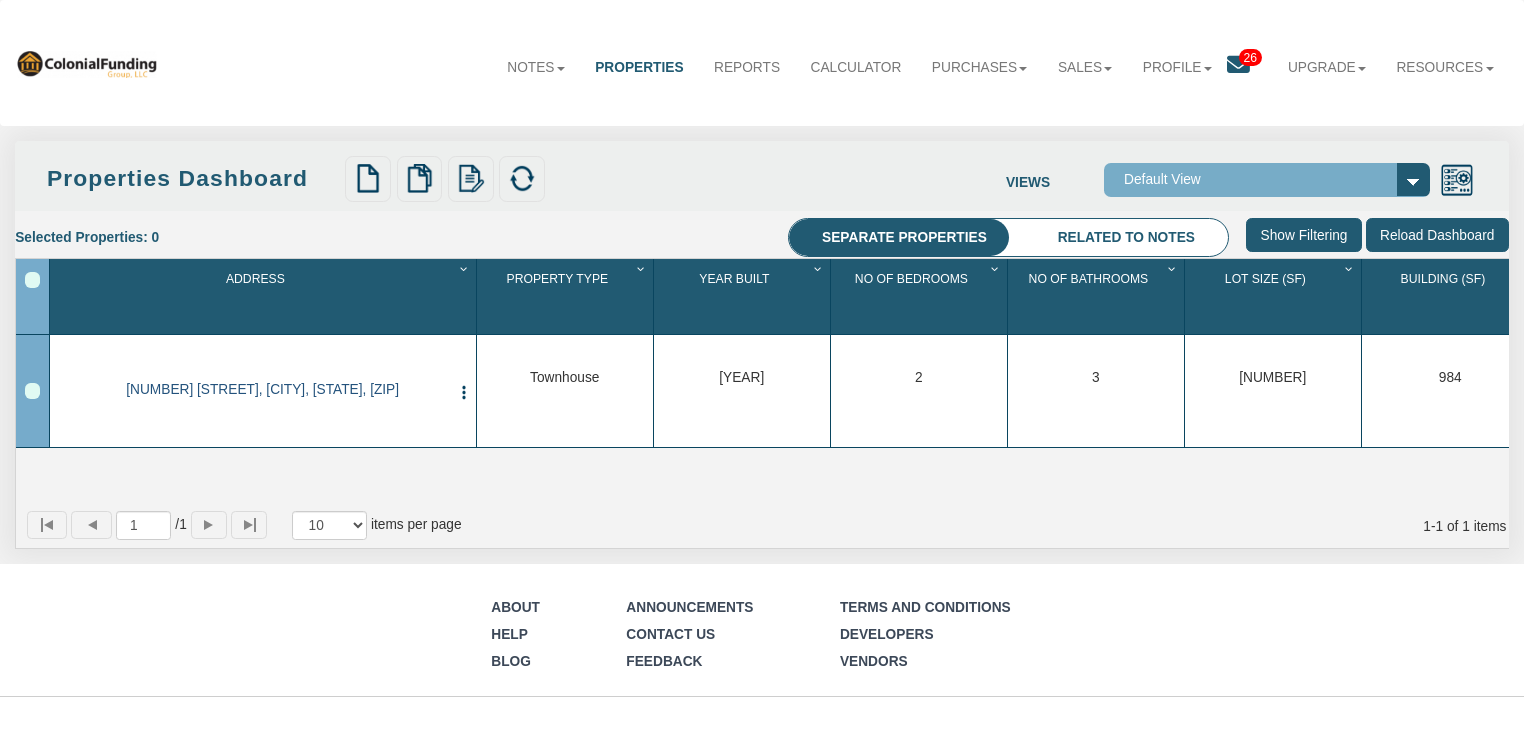 click on "[NUMBER] [STREET], [CITY], [STATE], [ZIP]" at bounding box center [262, 390] 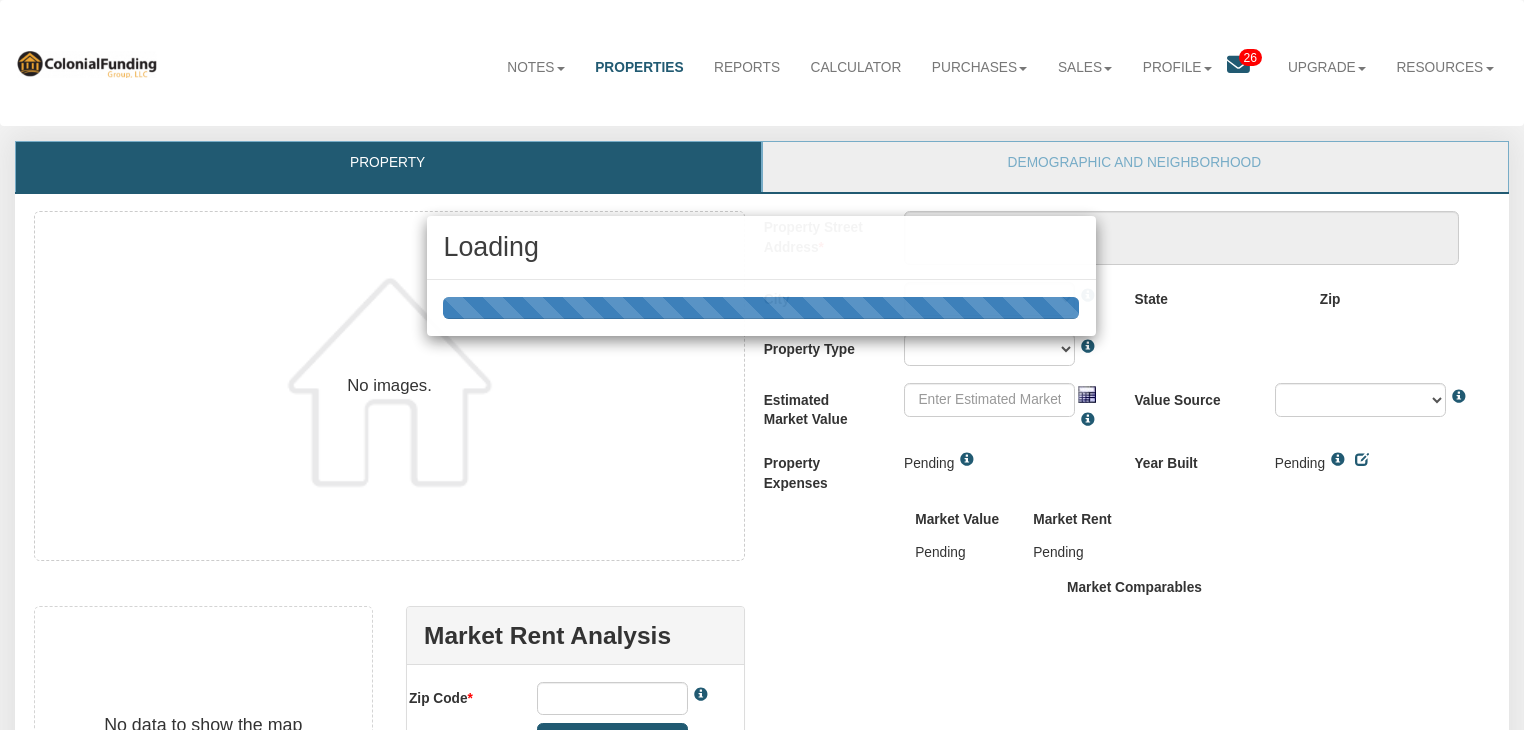 scroll, scrollTop: 398, scrollLeft: 0, axis: vertical 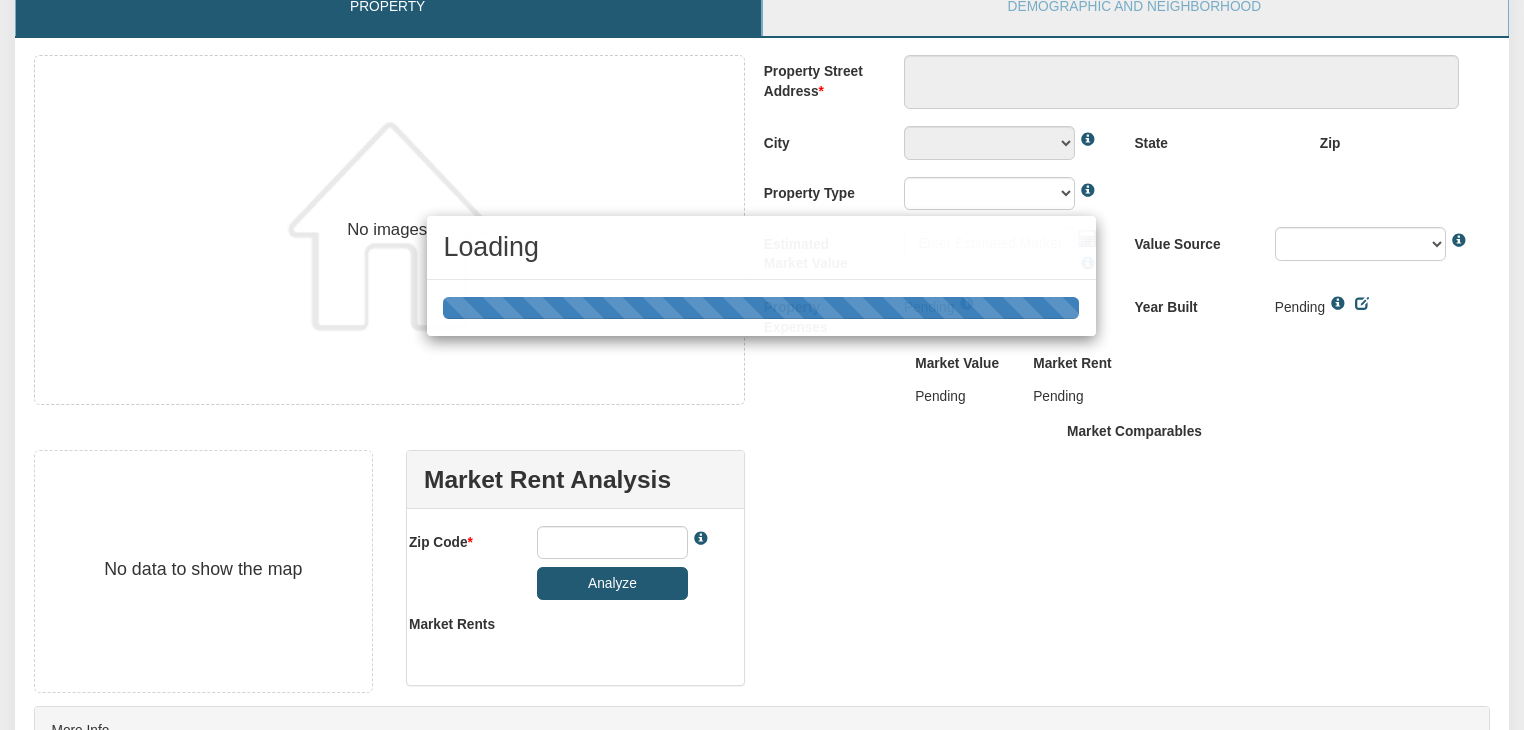 type on "[NUMBER] [STREET]" 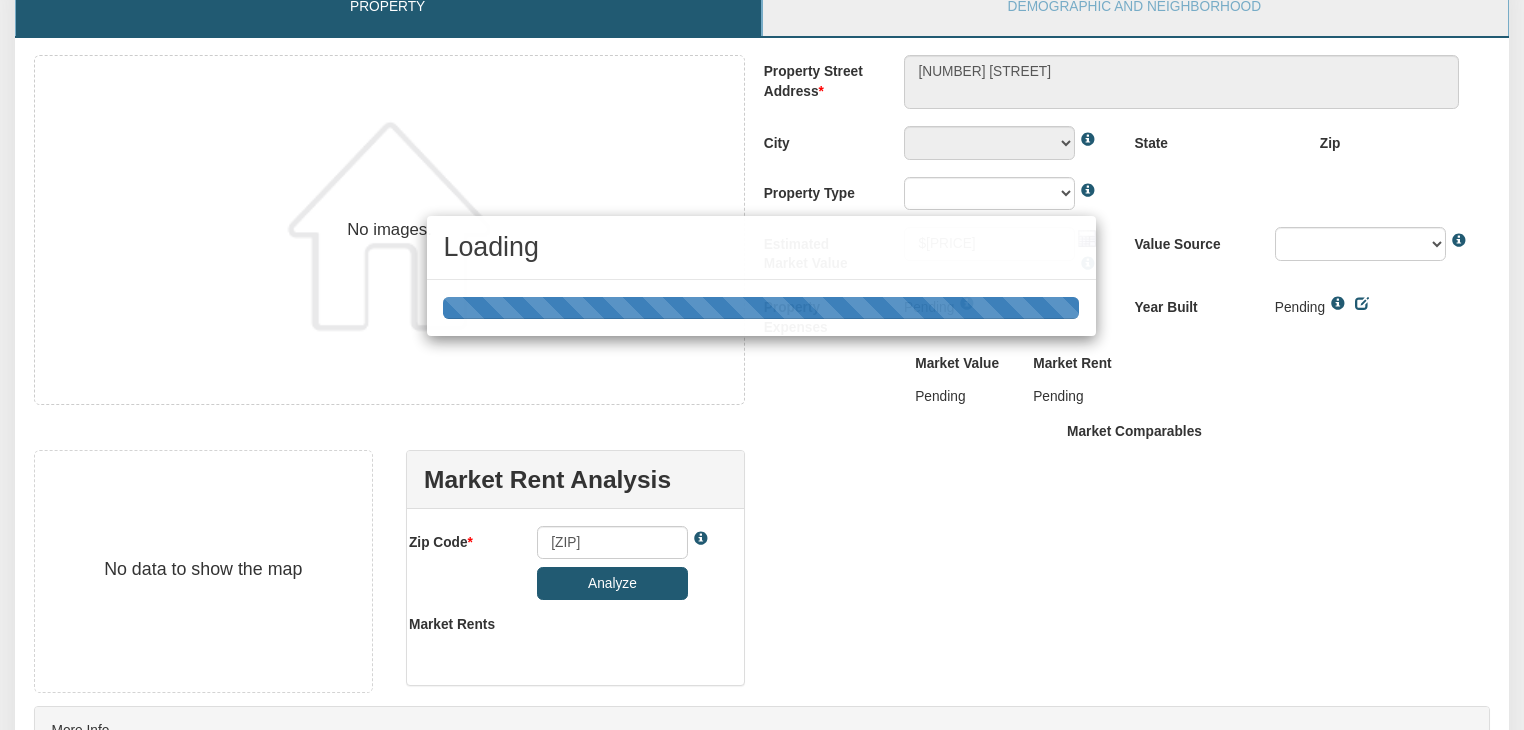 select on "string:[CITY]" 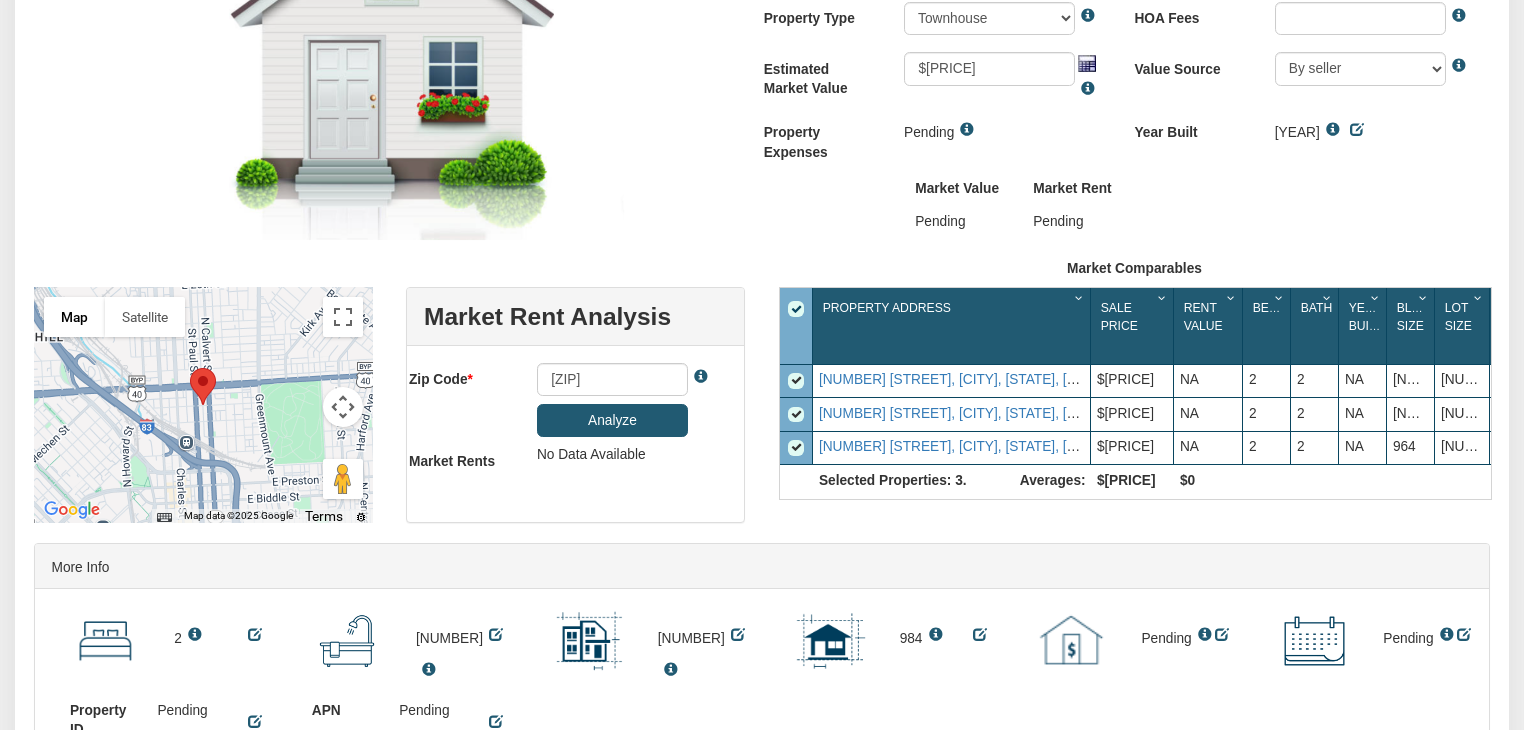 scroll, scrollTop: 331, scrollLeft: 0, axis: vertical 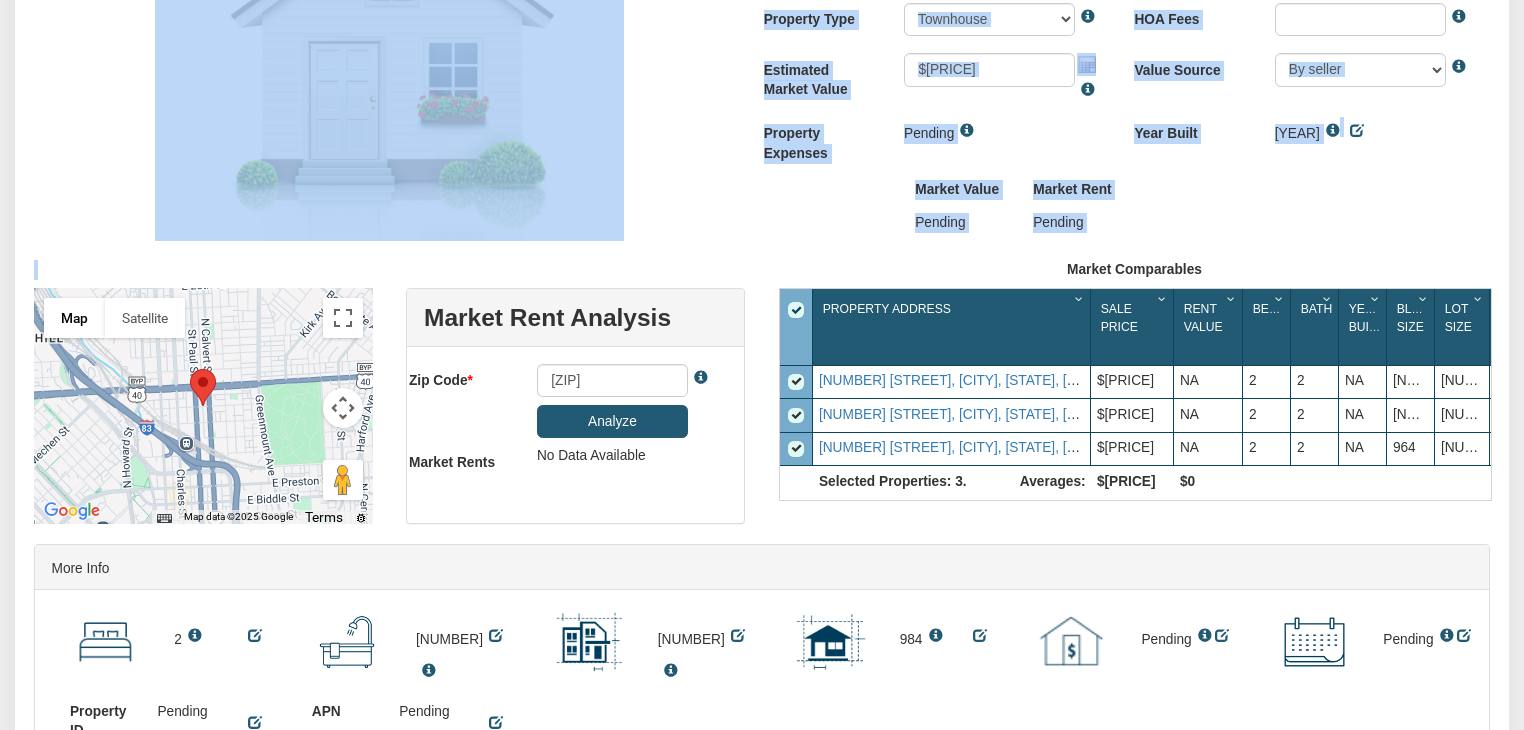 drag, startPoint x: 984, startPoint y: 231, endPoint x: 641, endPoint y: 263, distance: 344.48947 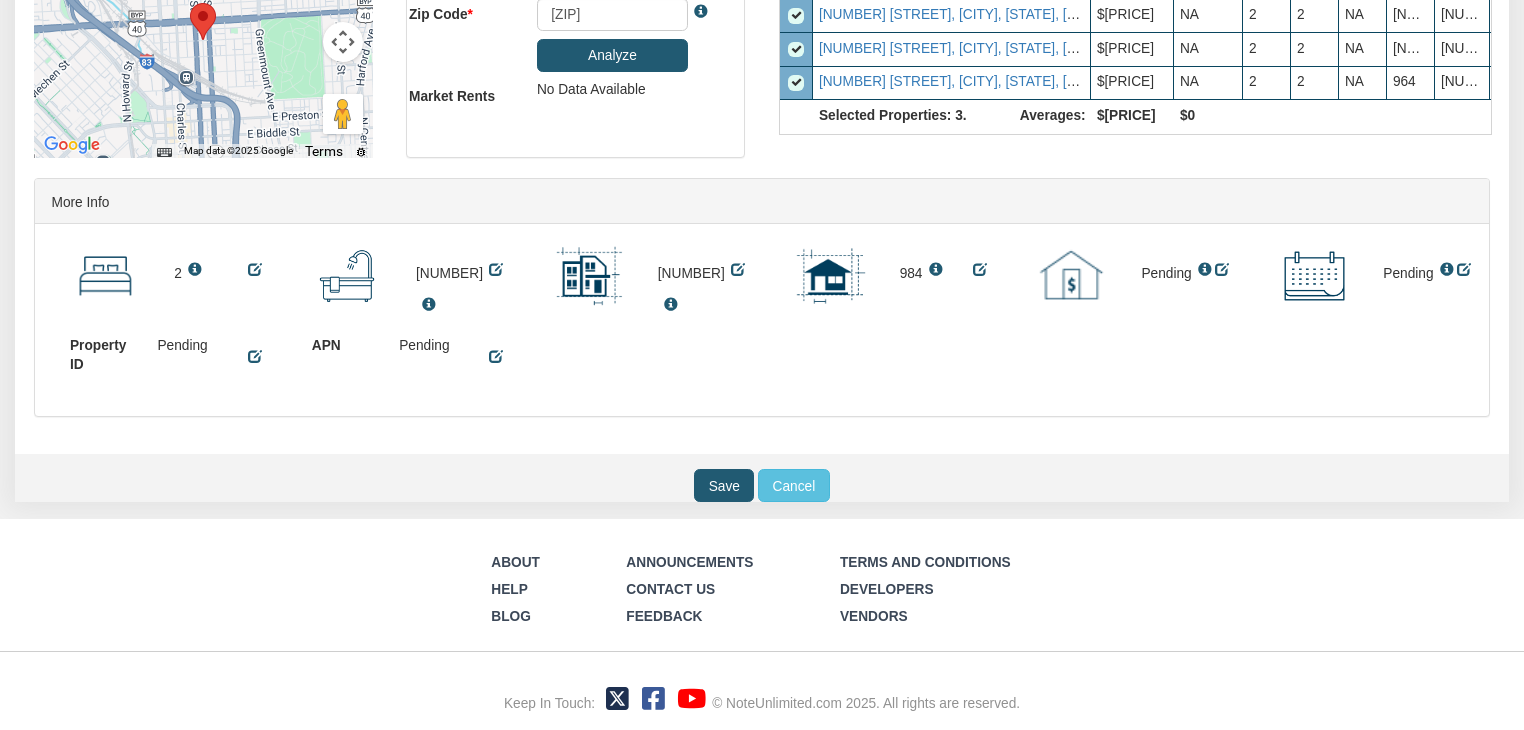 scroll, scrollTop: 712, scrollLeft: 0, axis: vertical 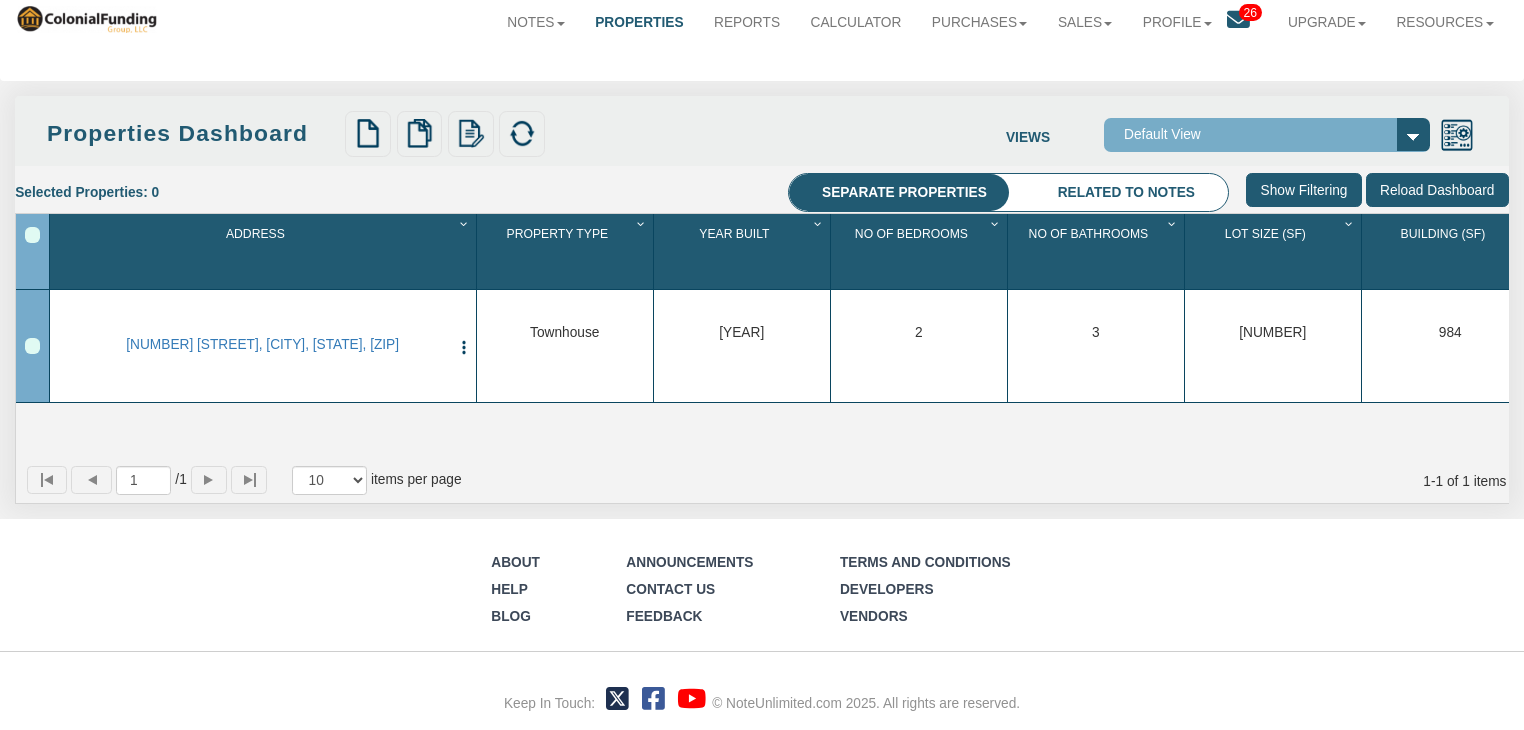 drag, startPoint x: 114, startPoint y: 341, endPoint x: 408, endPoint y: 352, distance: 294.20572 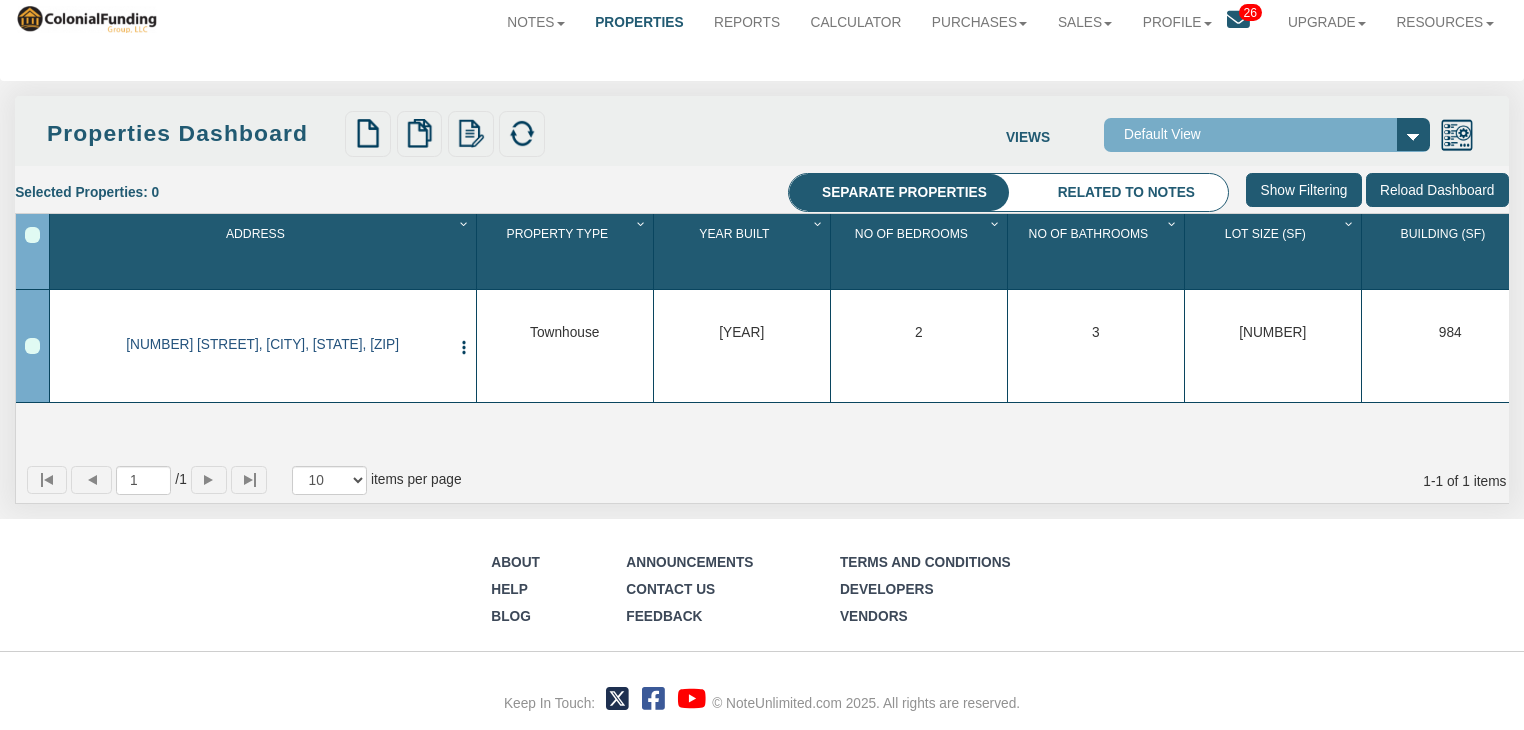 drag, startPoint x: 368, startPoint y: 341, endPoint x: 409, endPoint y: 342, distance: 41.01219 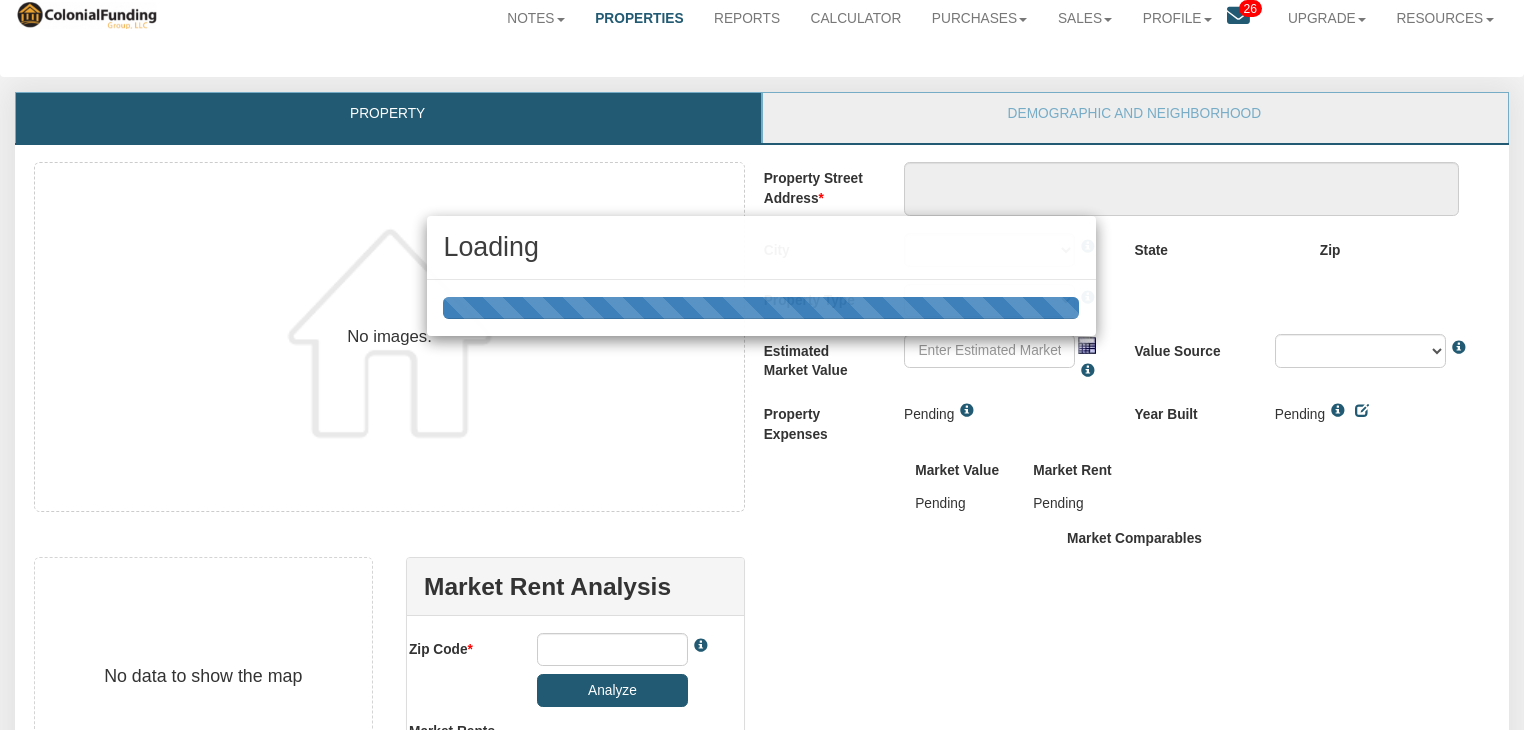drag, startPoint x: 409, startPoint y: 342, endPoint x: 1, endPoint y: 261, distance: 415.96274 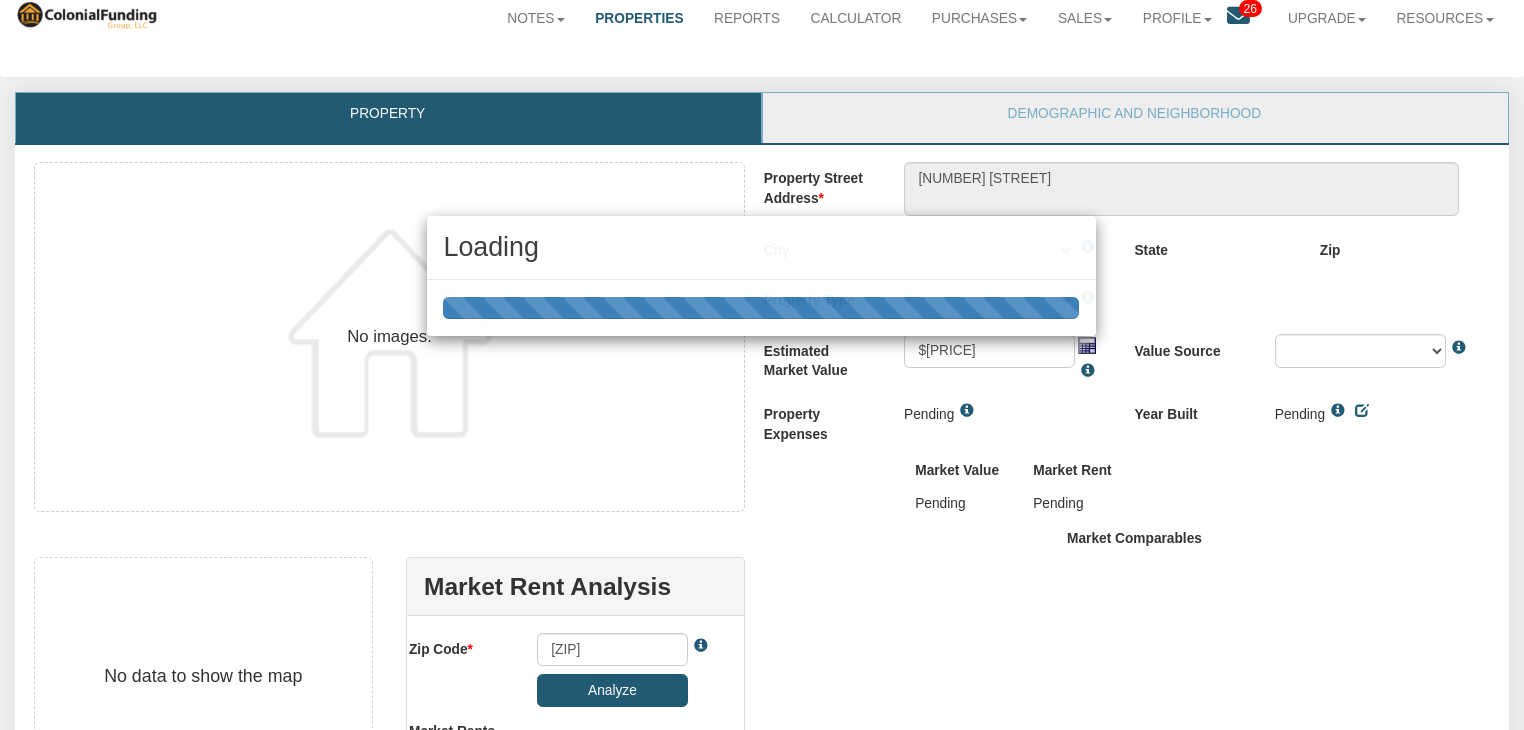 select on "string:[CITY]" 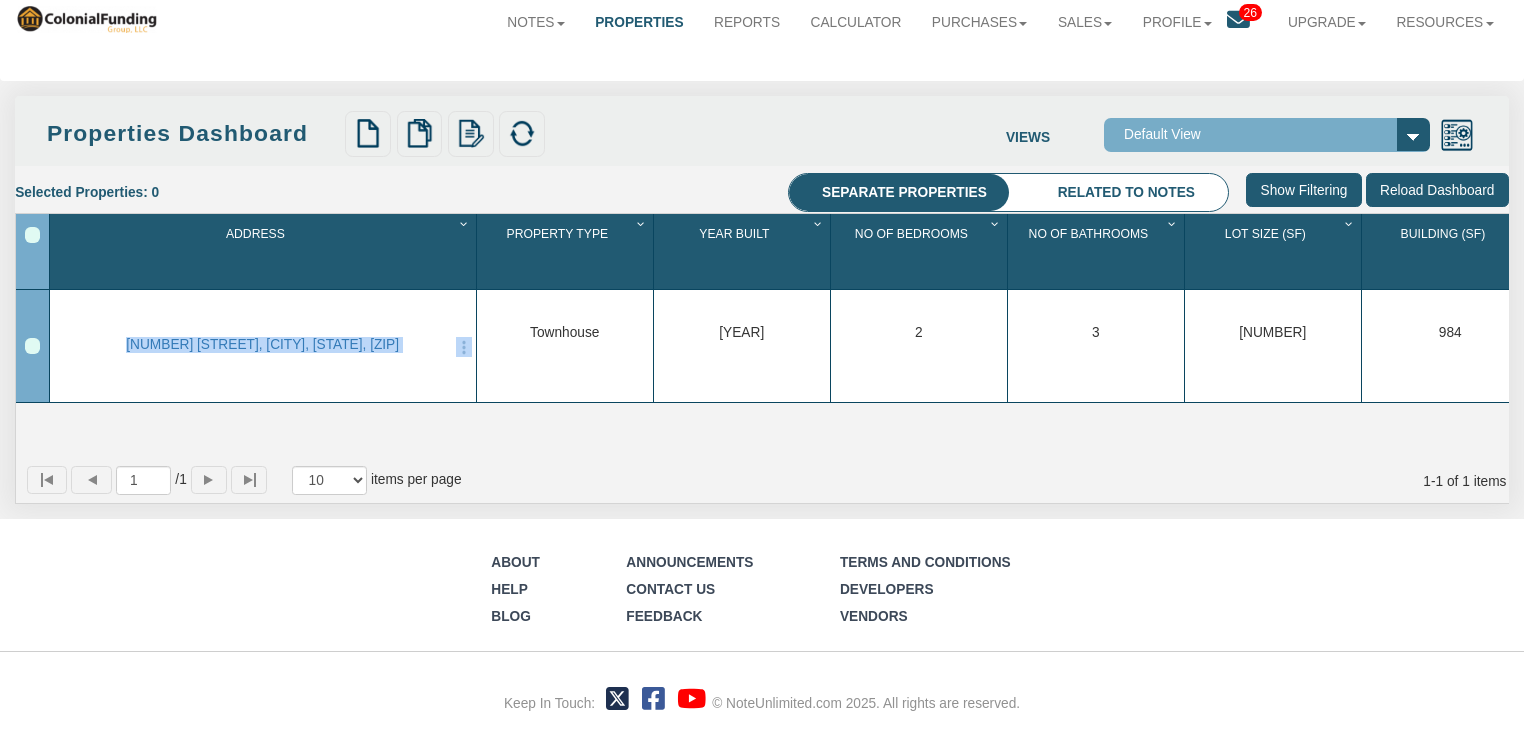 drag, startPoint x: 117, startPoint y: 340, endPoint x: 488, endPoint y: 390, distance: 374.3541 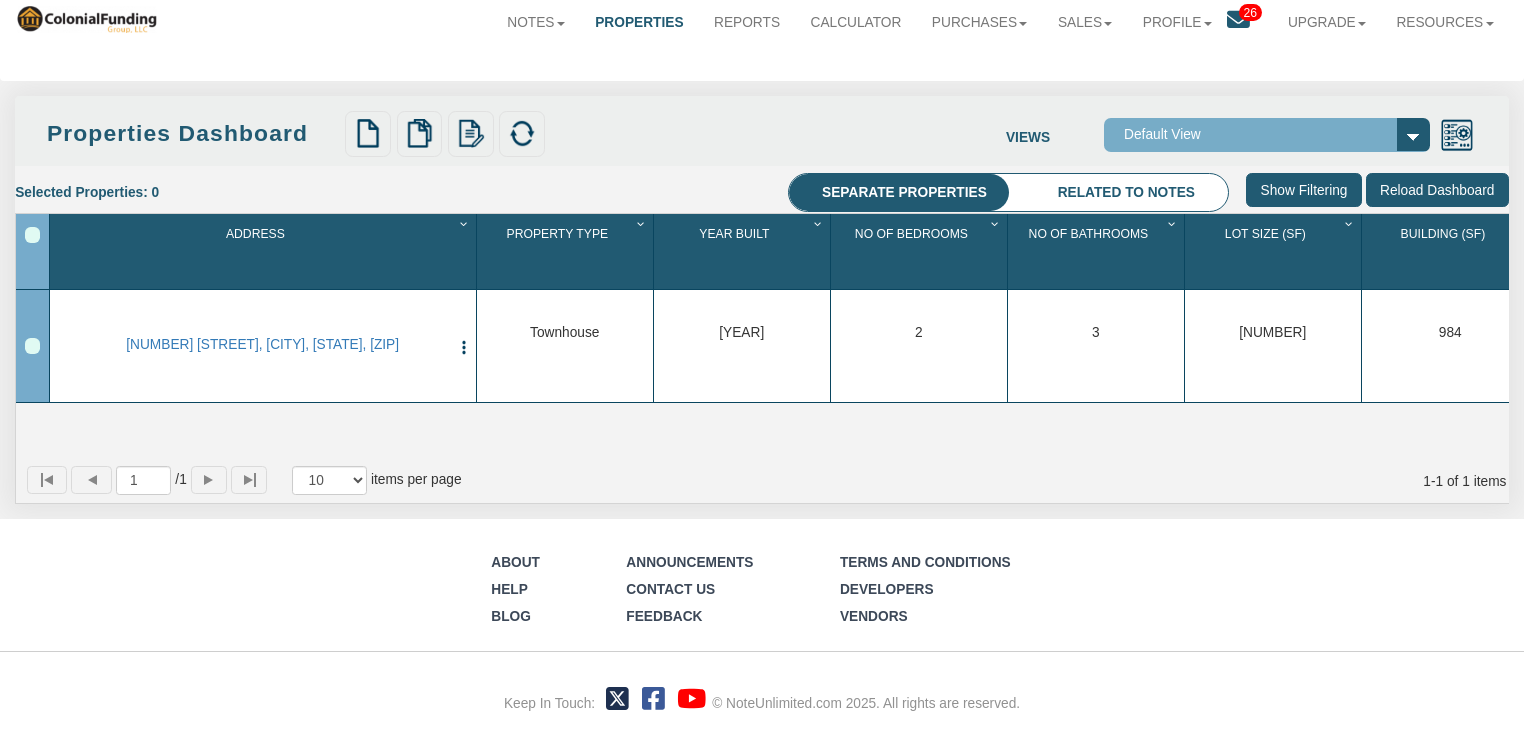 click on "About
Help
Blog
Announcements
Contact Us
Feedback
Terms and Conditions
Developers
Vendors
Keep In Touch:" at bounding box center (762, 624) 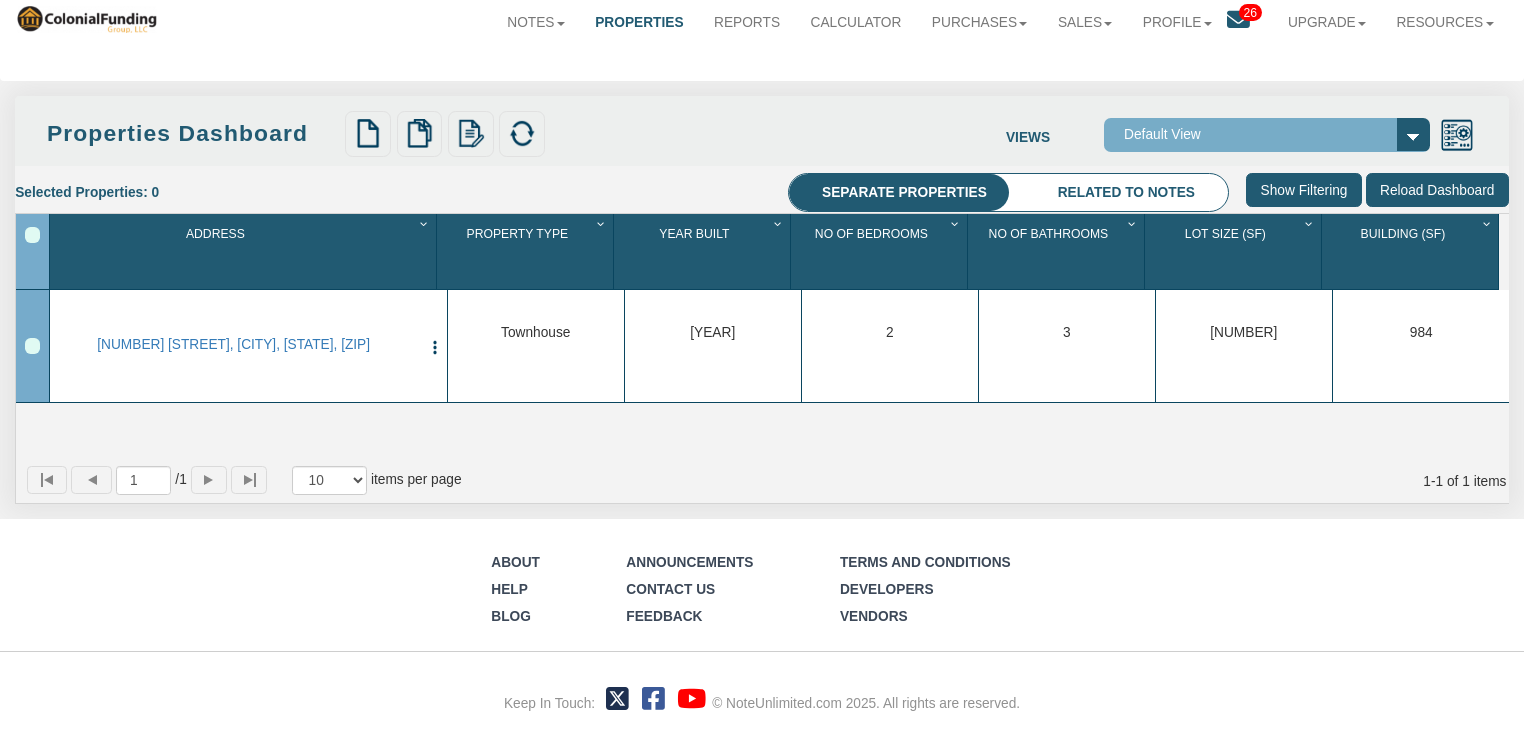 scroll, scrollTop: 0, scrollLeft: 32, axis: horizontal 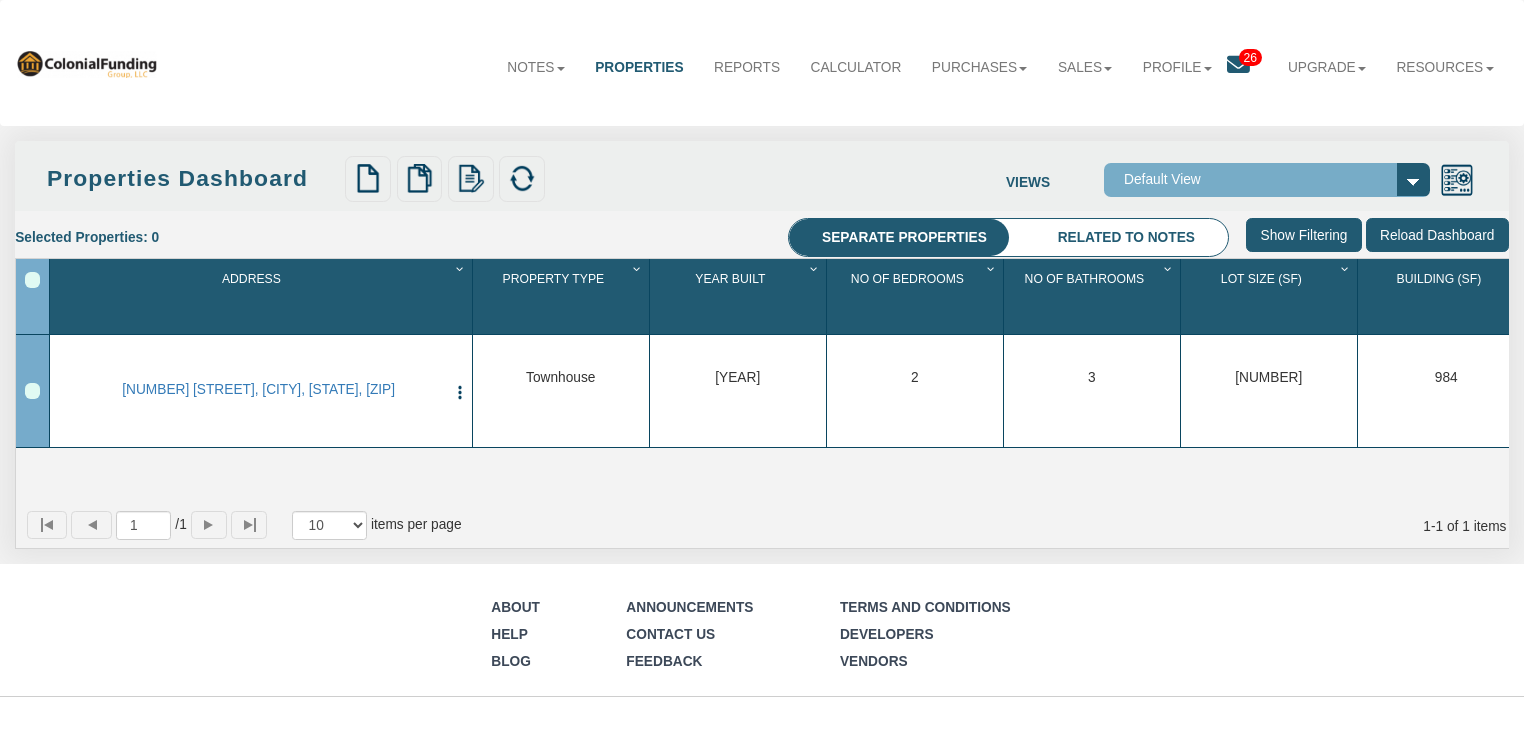 drag, startPoint x: 1029, startPoint y: 242, endPoint x: 1085, endPoint y: 229, distance: 57.48913 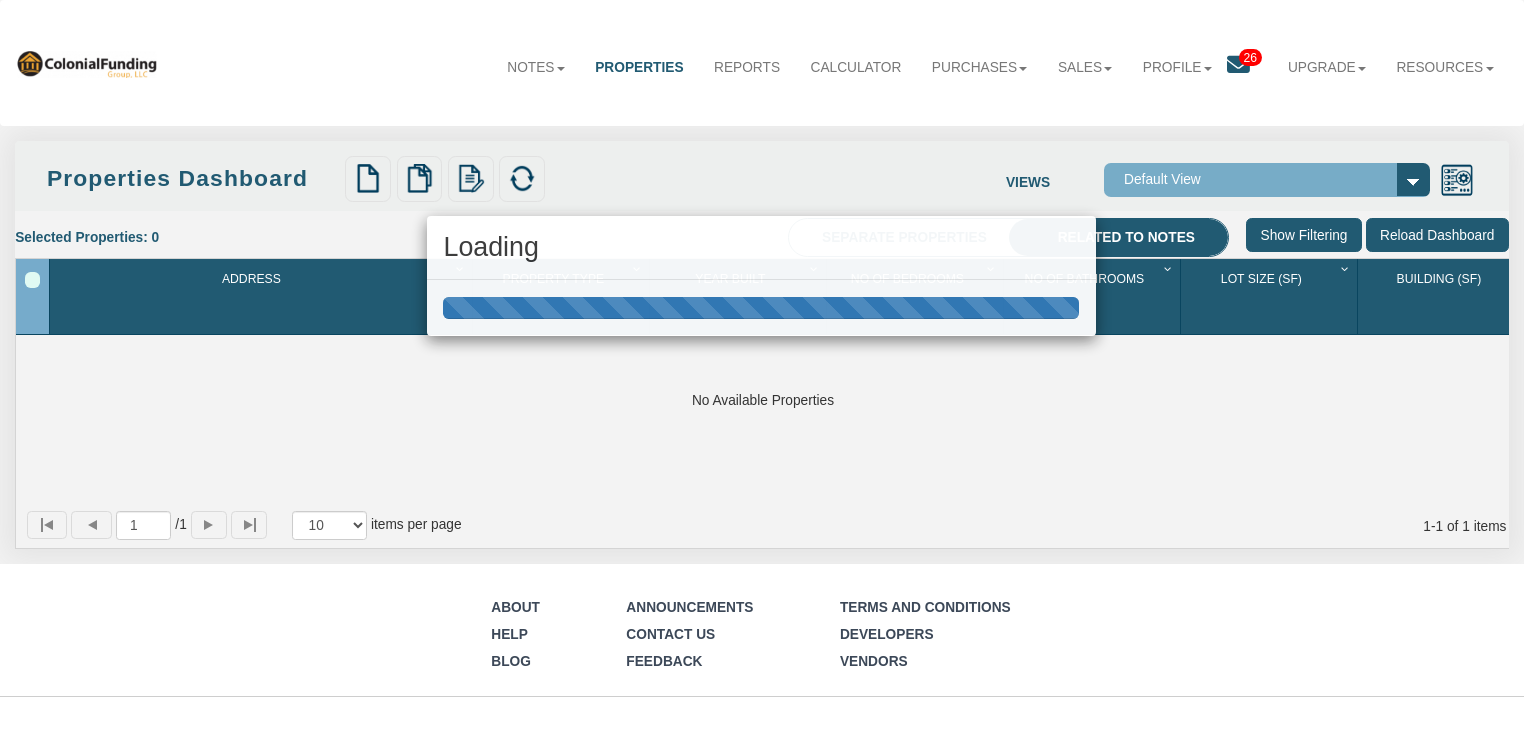 click on "Loading" at bounding box center (762, 365) 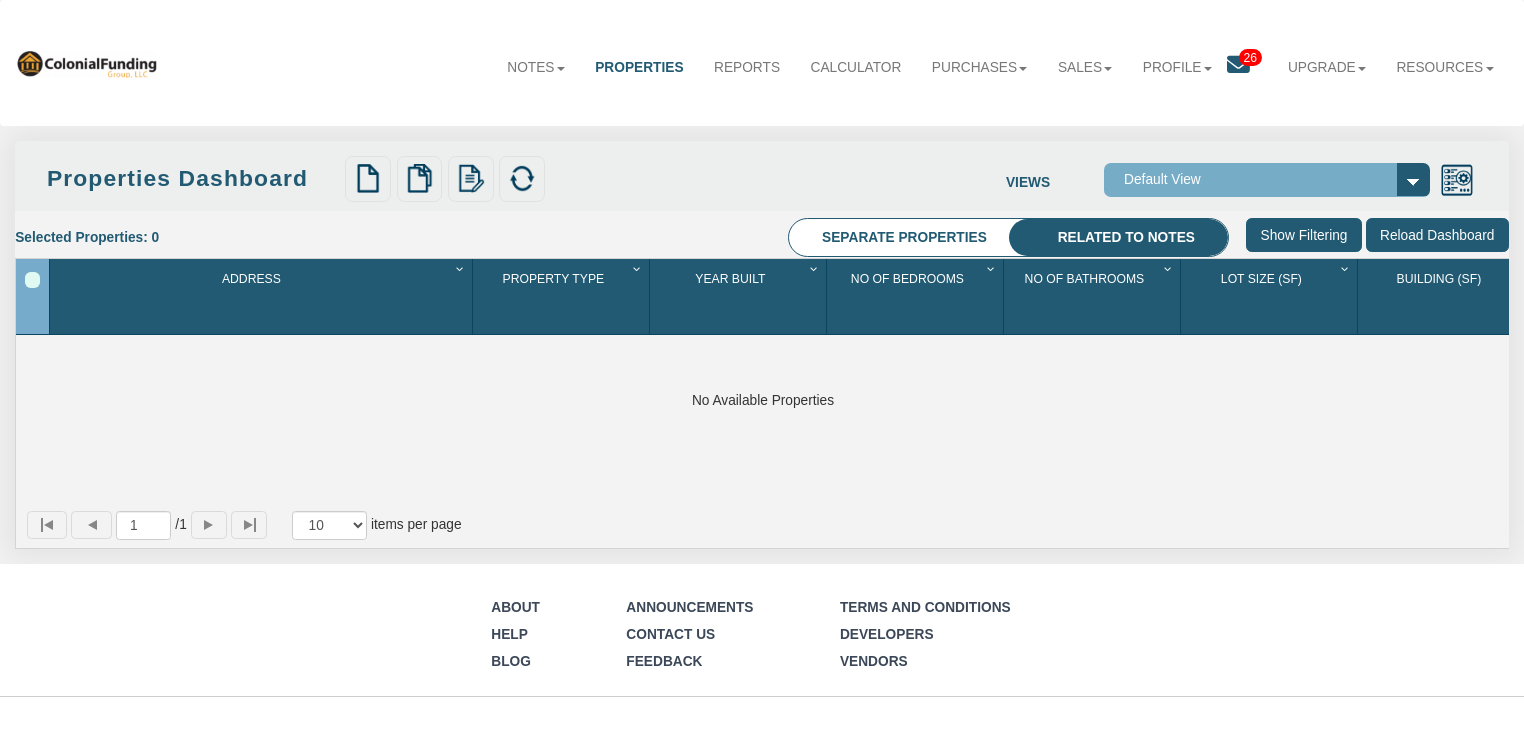 click on "Separate properties" at bounding box center (905, 238) 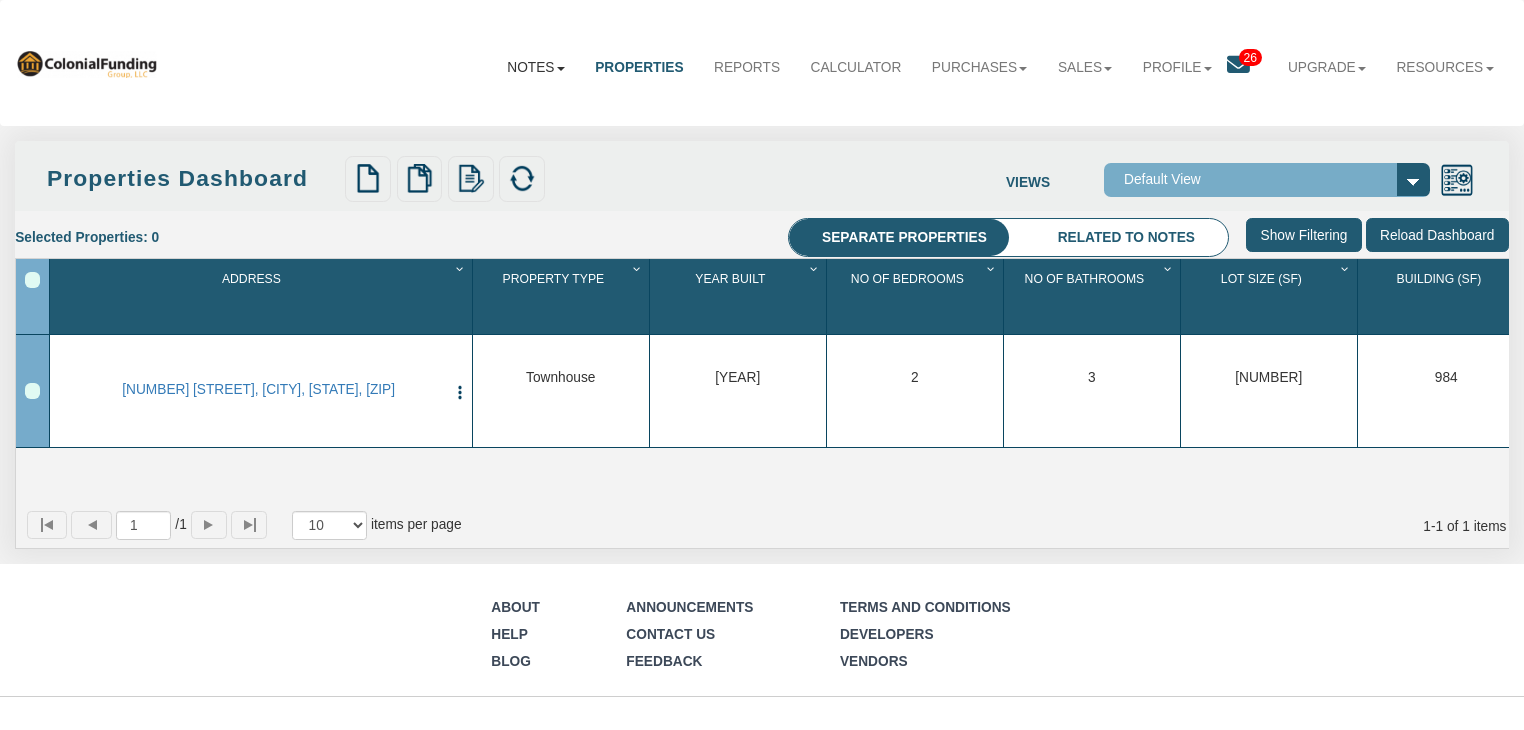 click on "Notes" at bounding box center [536, 68] 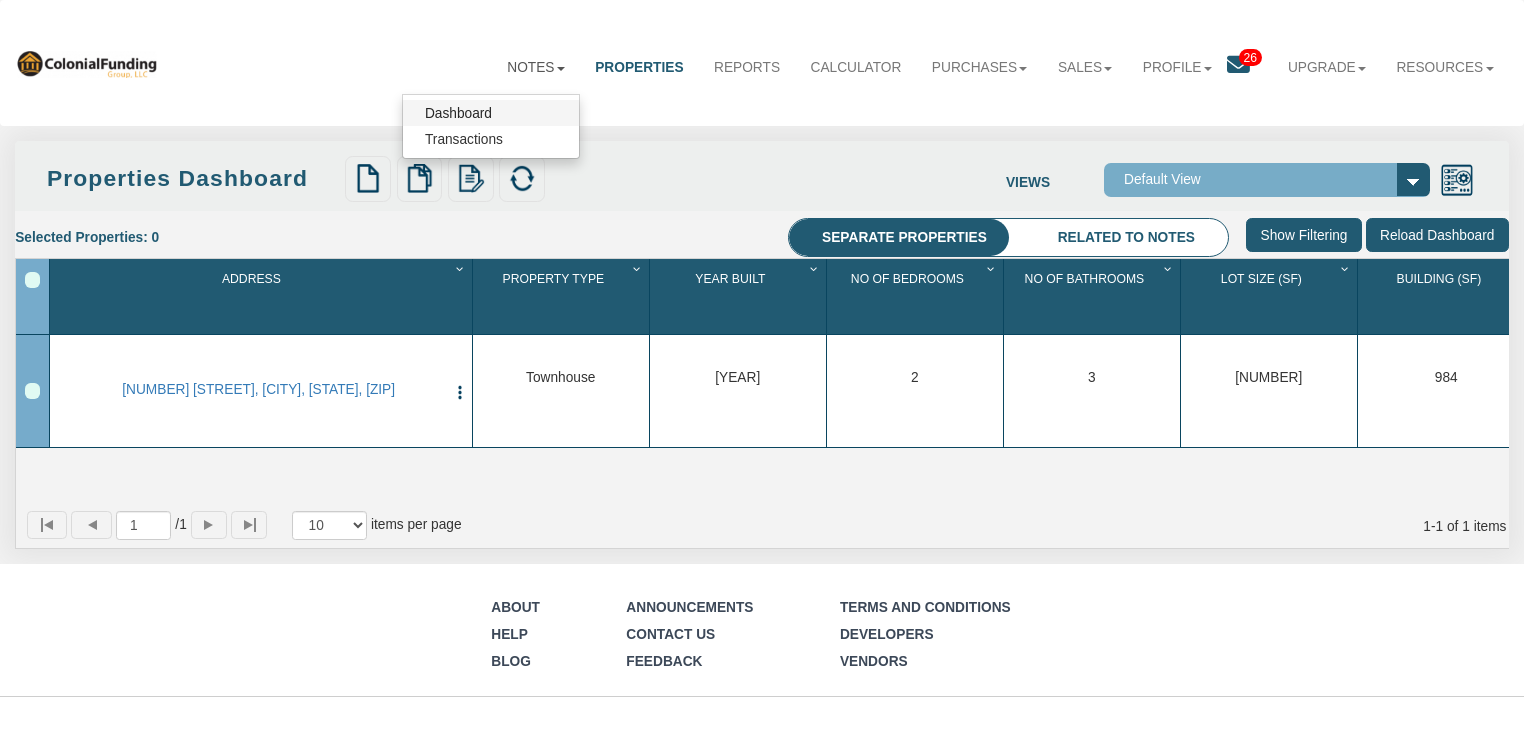 click on "Dashboard" at bounding box center [491, 113] 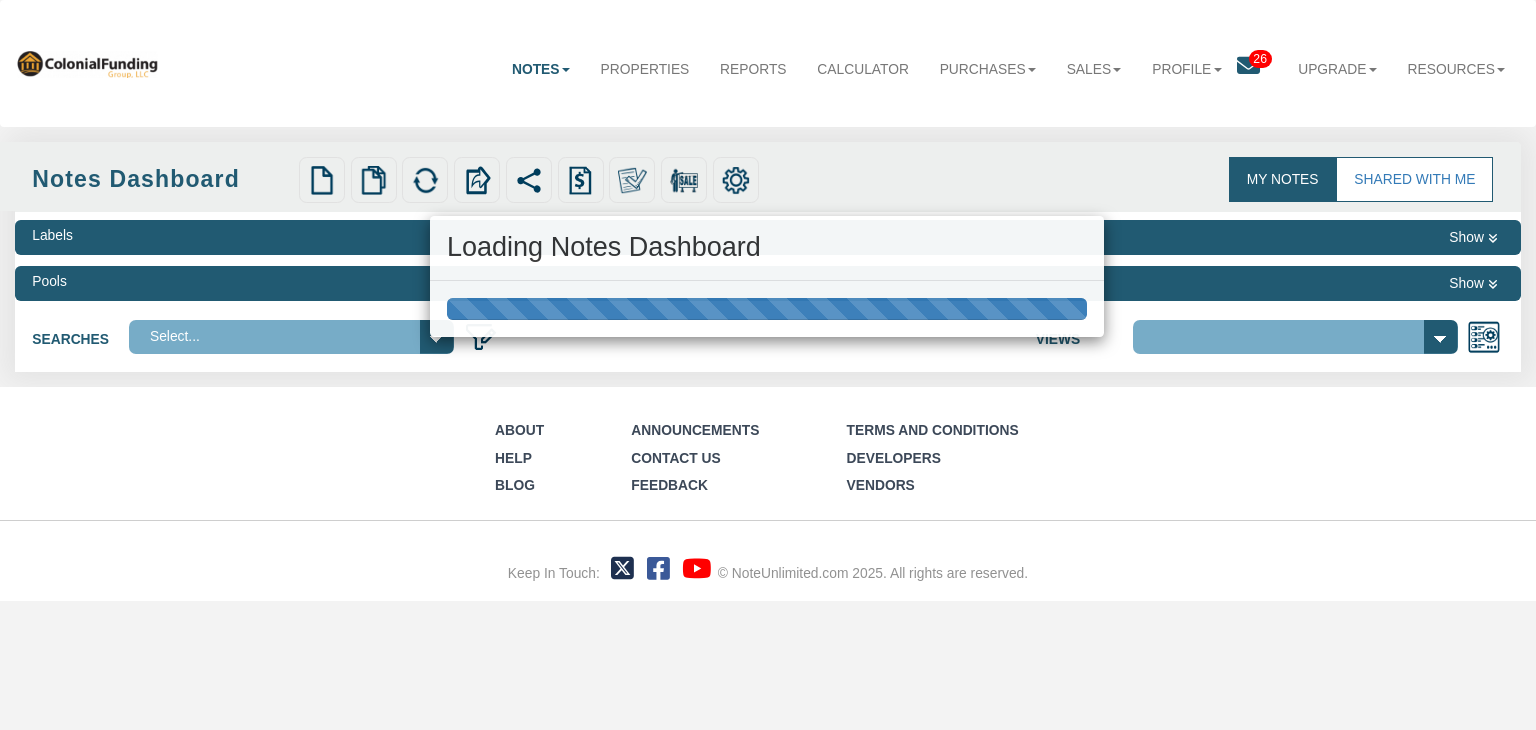 select on "316" 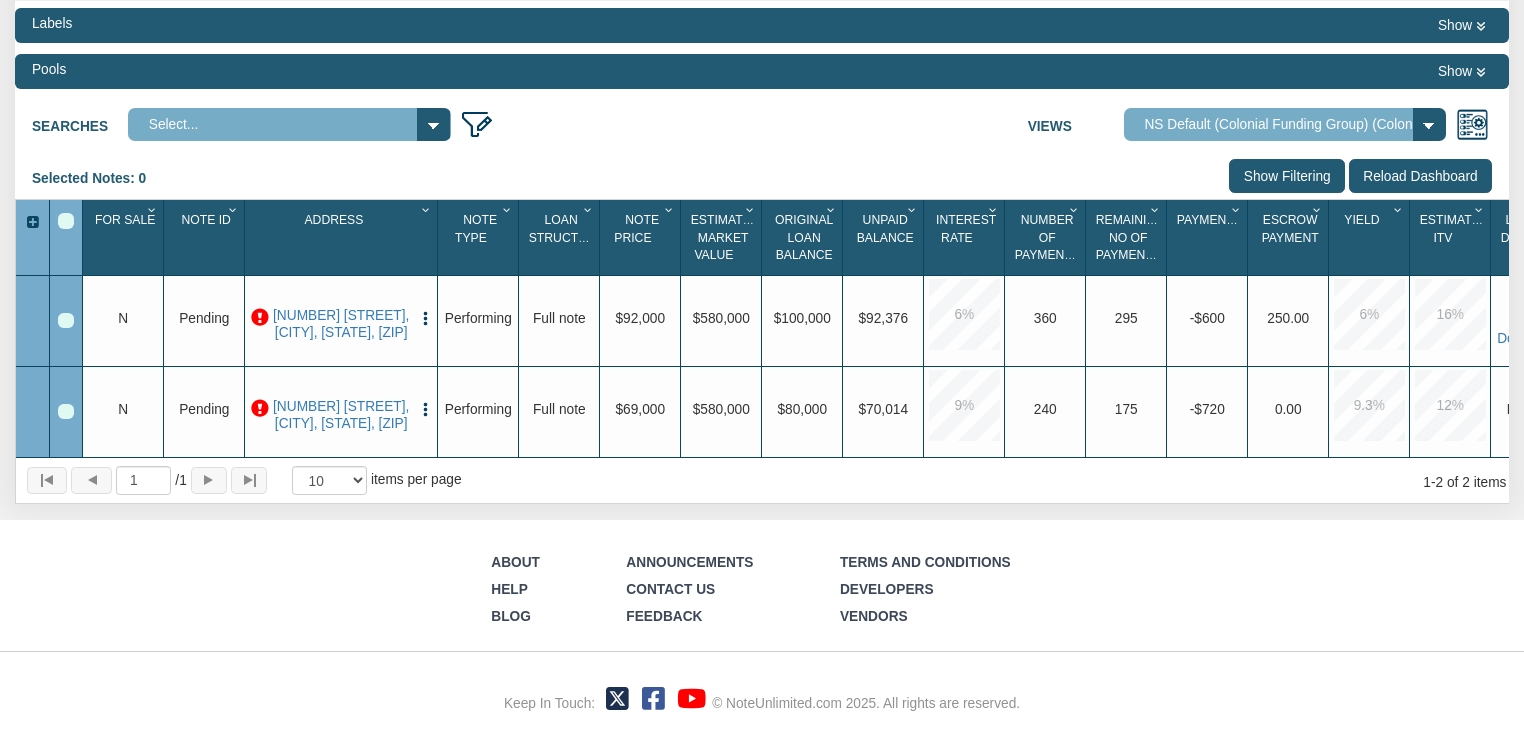 scroll, scrollTop: 220, scrollLeft: 0, axis: vertical 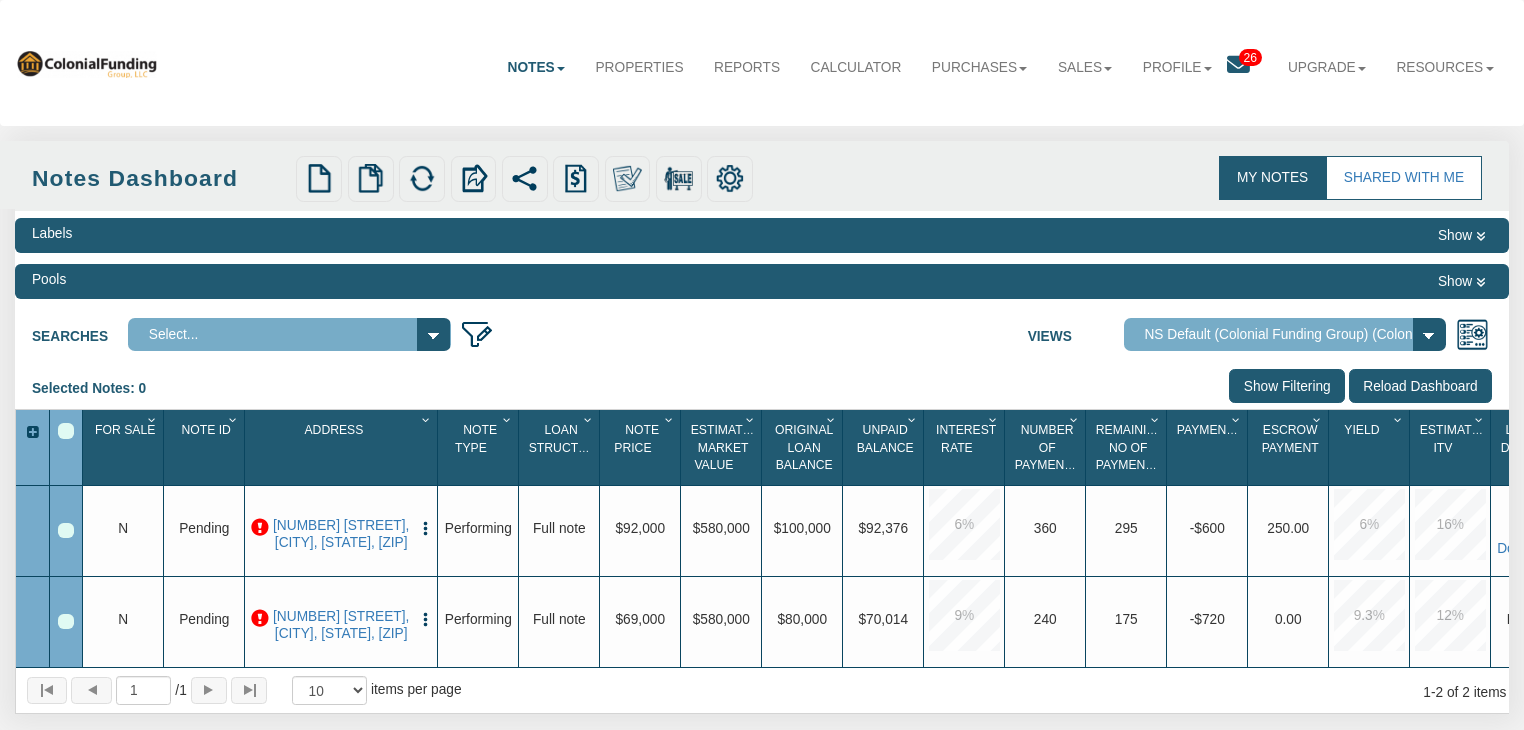 click on "Notes" at bounding box center [536, 68] 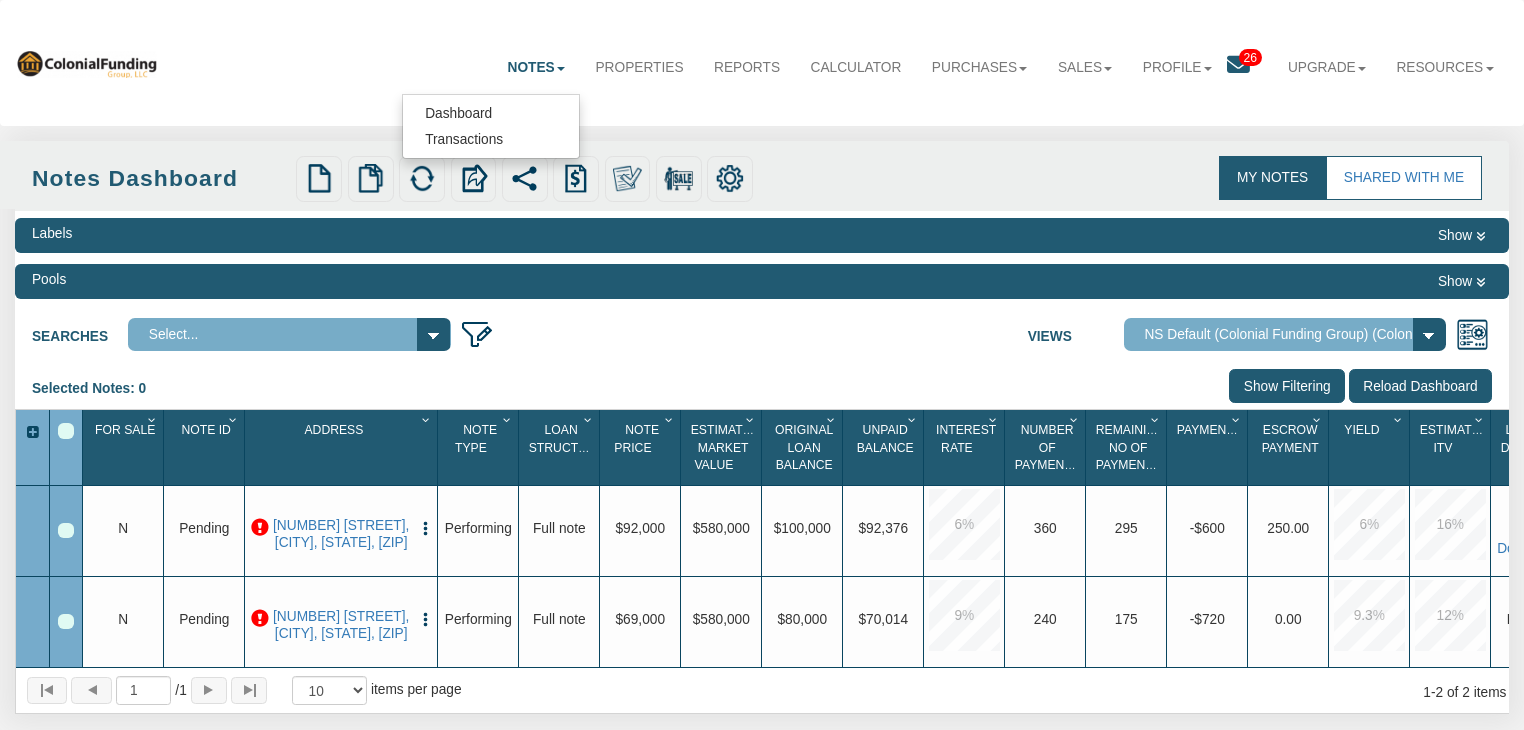 click on "Pools
Show" at bounding box center [762, 281] 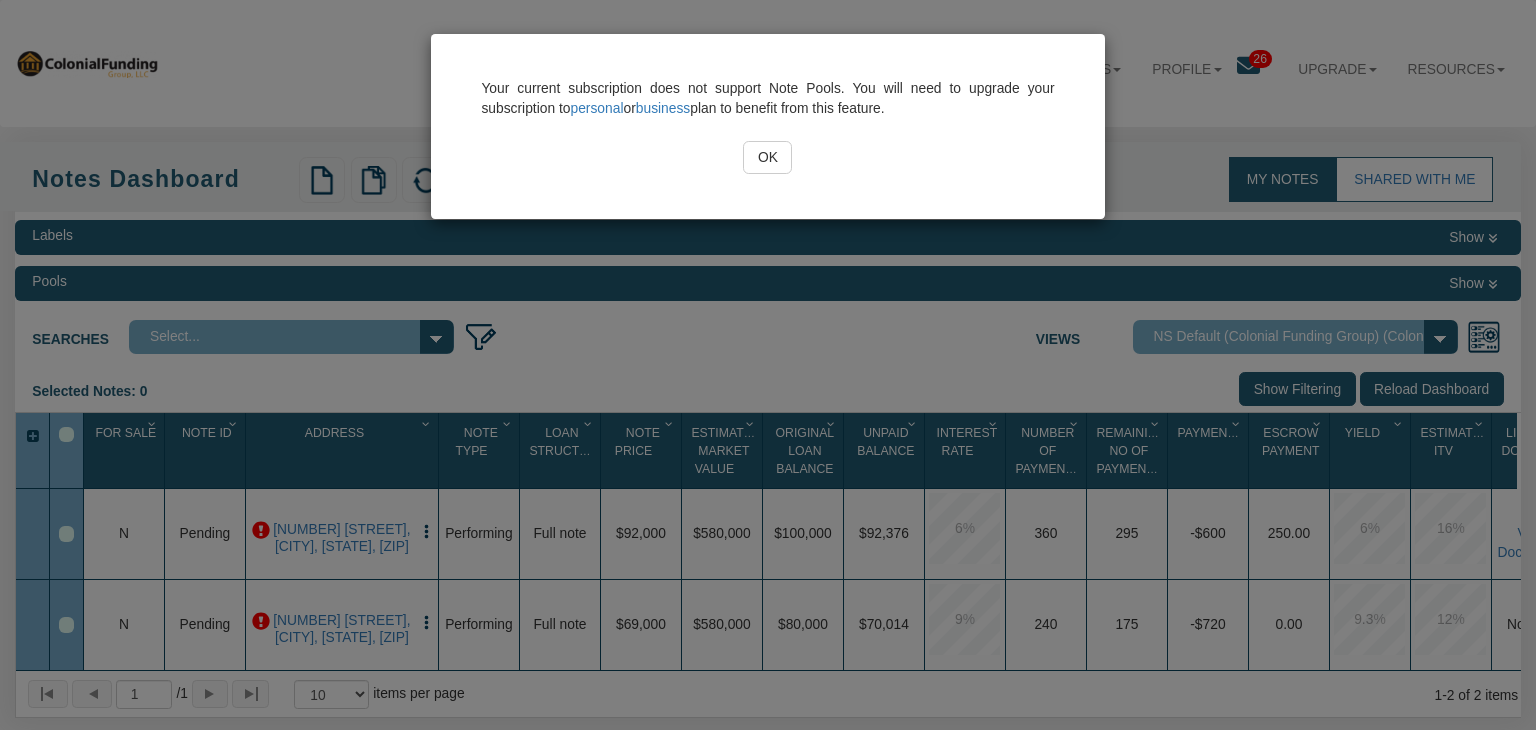 click on "Your current subscription does not support Note Pools.
You will need to upgrade your subscription to  personal  or
business  plan to benefit from this feature.
OK" at bounding box center [768, 365] 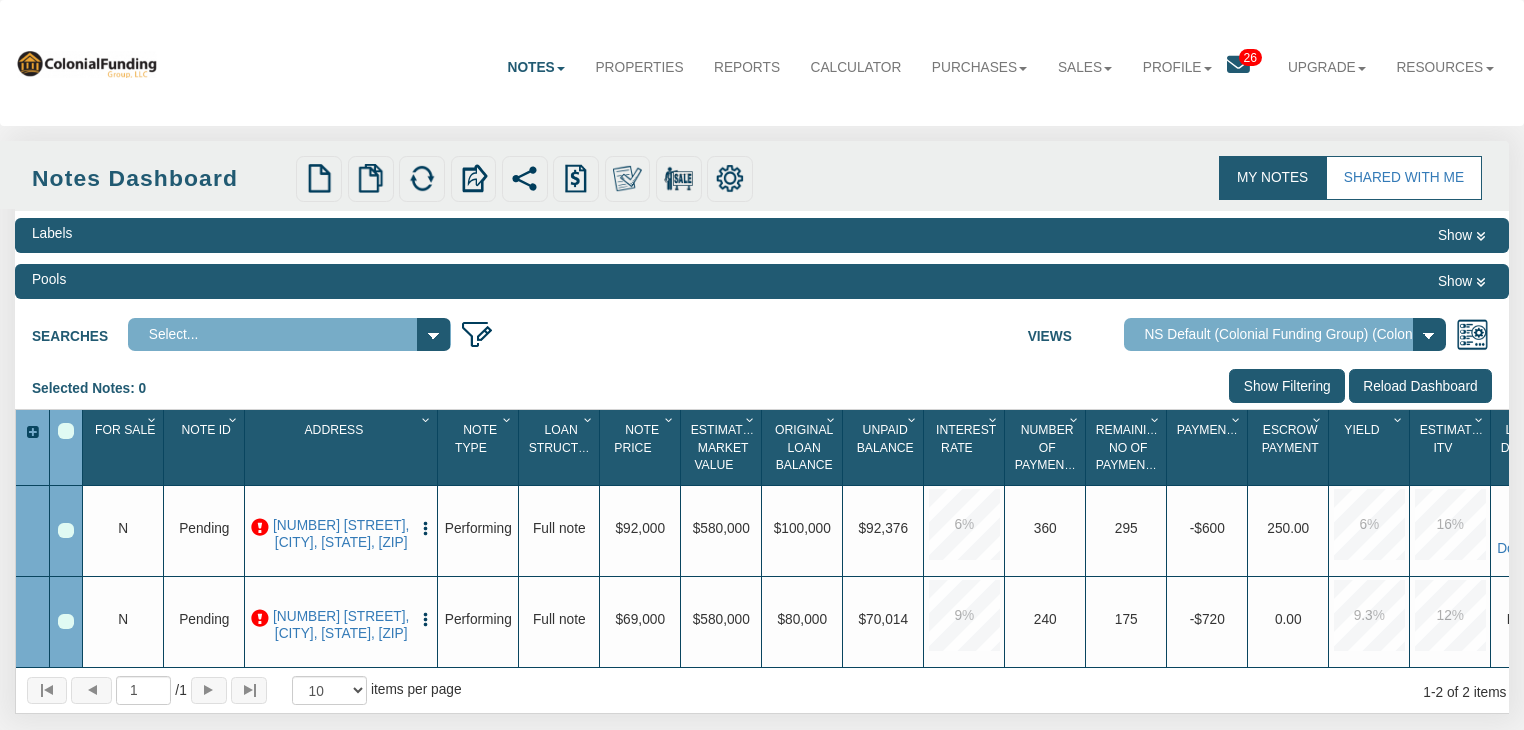 click at bounding box center [1480, 282] 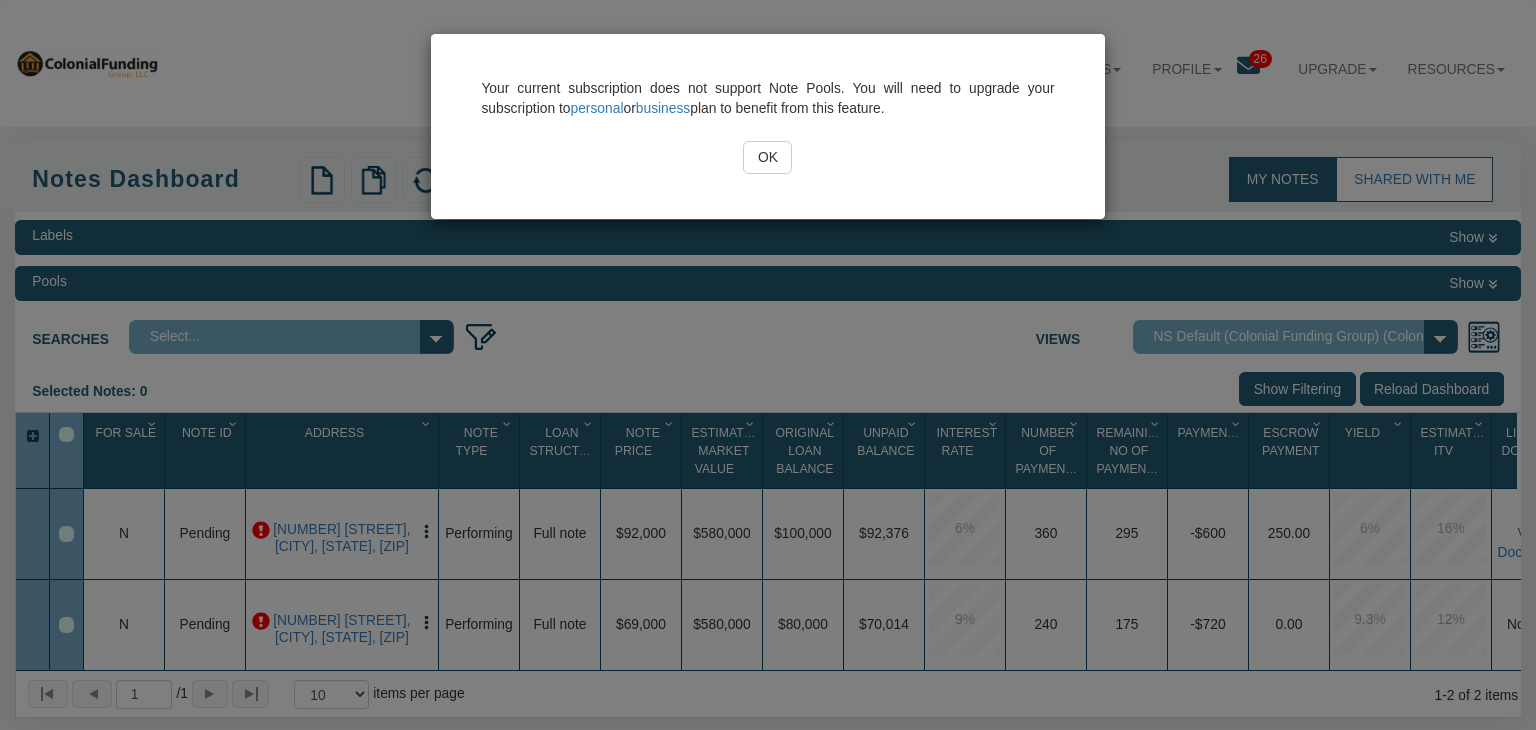click on "Your current subscription does not support Note Pools.
You will need to upgrade your subscription to  personal  or
business  plan to benefit from this feature.
OK" at bounding box center [768, 365] 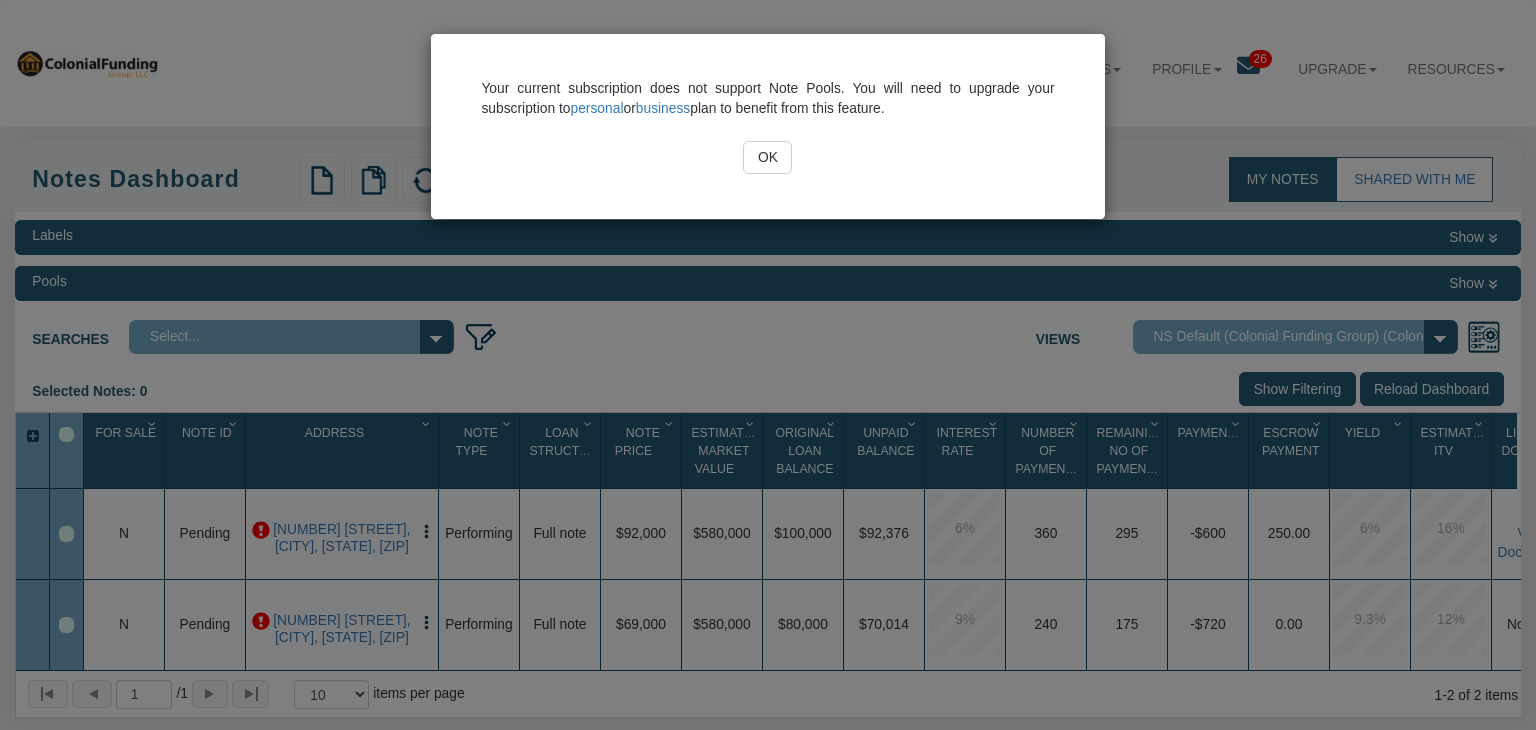 click on "OK" at bounding box center (767, 158) 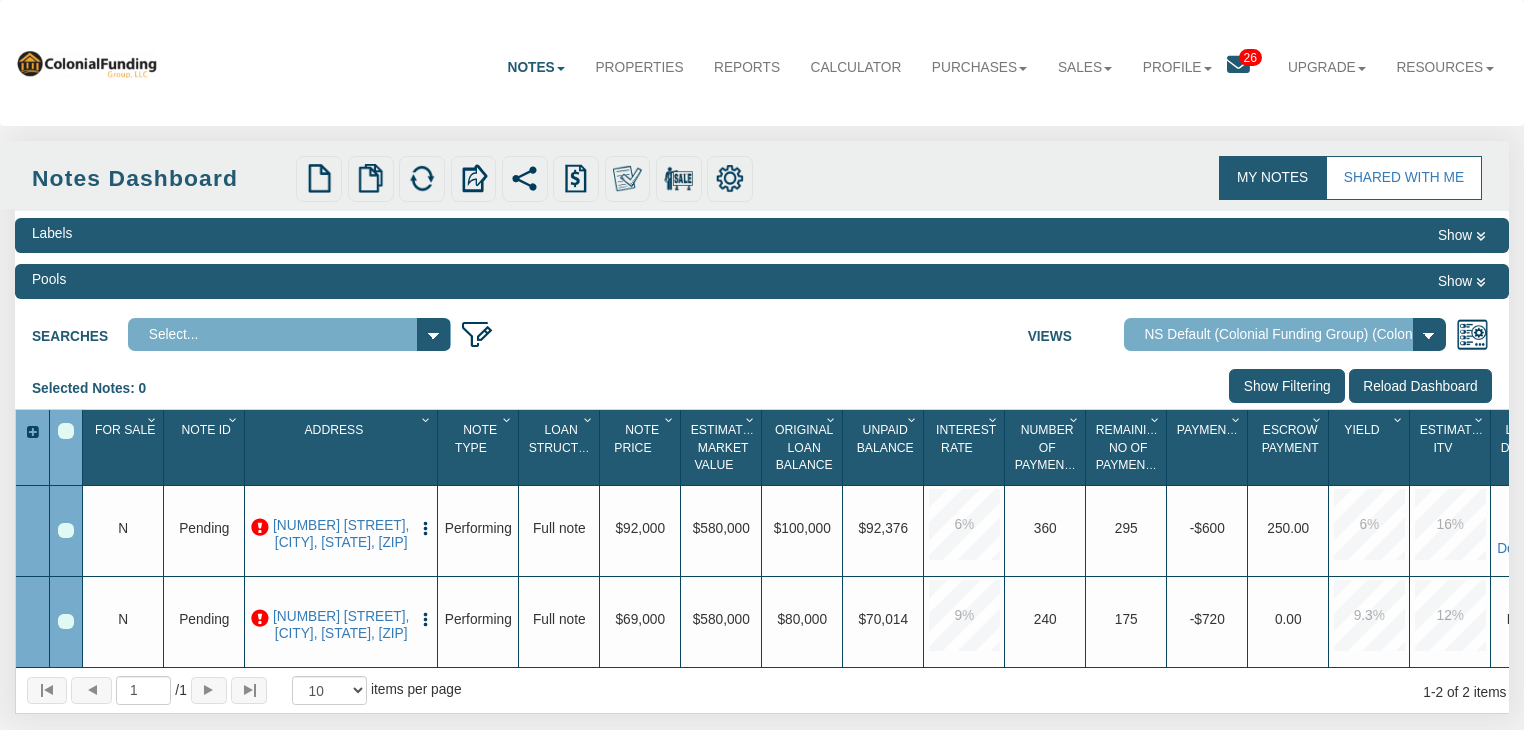 click at bounding box center [1480, 236] 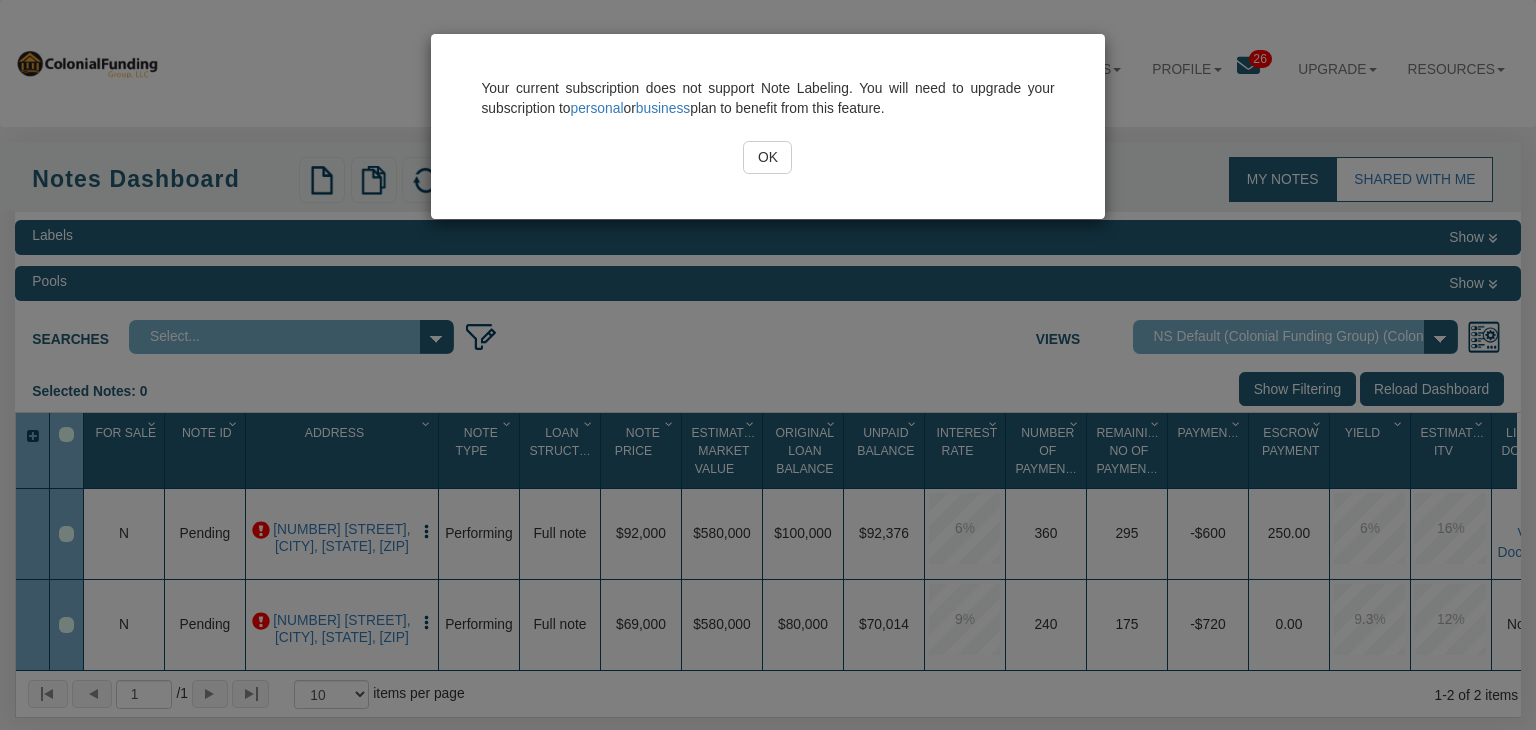 click on "OK" at bounding box center [767, 158] 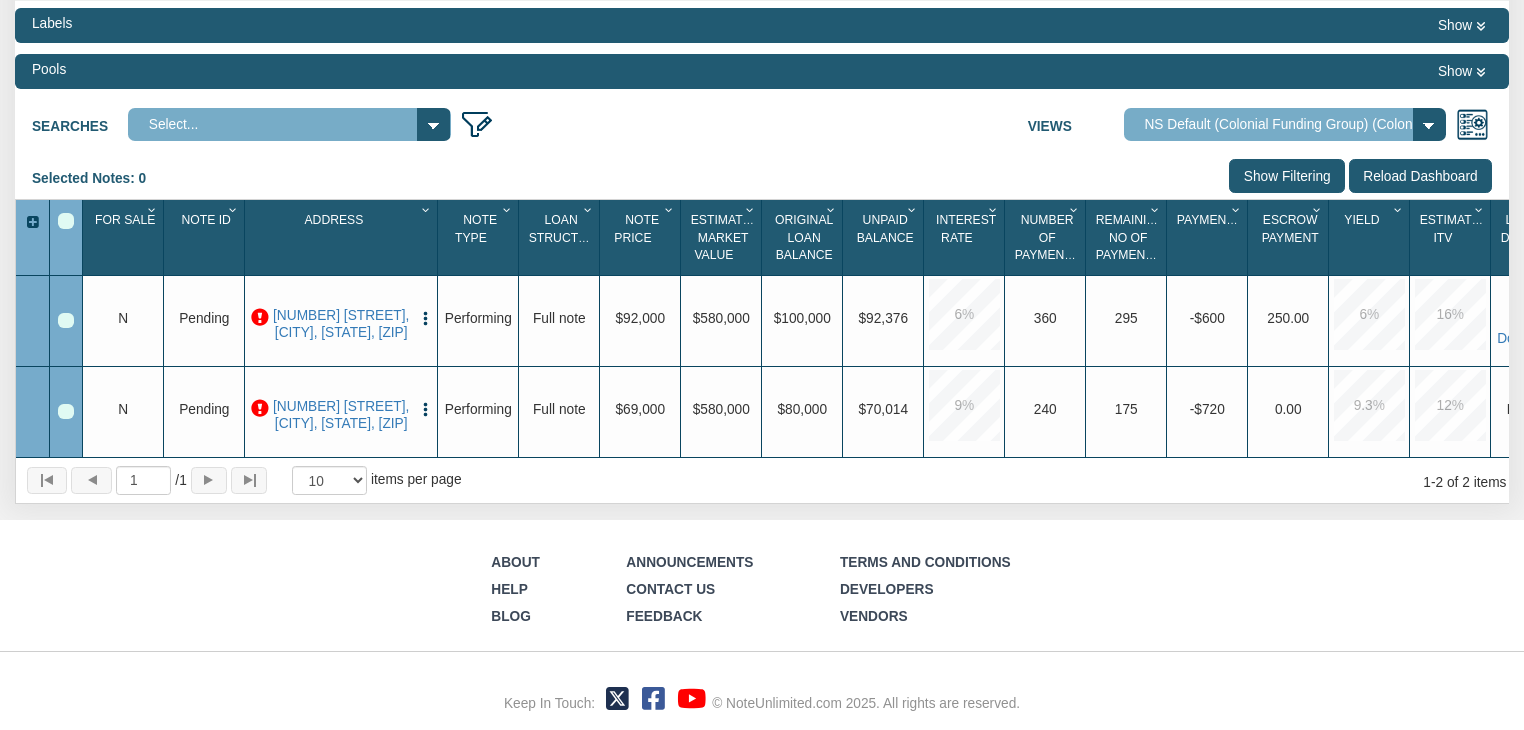 scroll, scrollTop: 0, scrollLeft: 0, axis: both 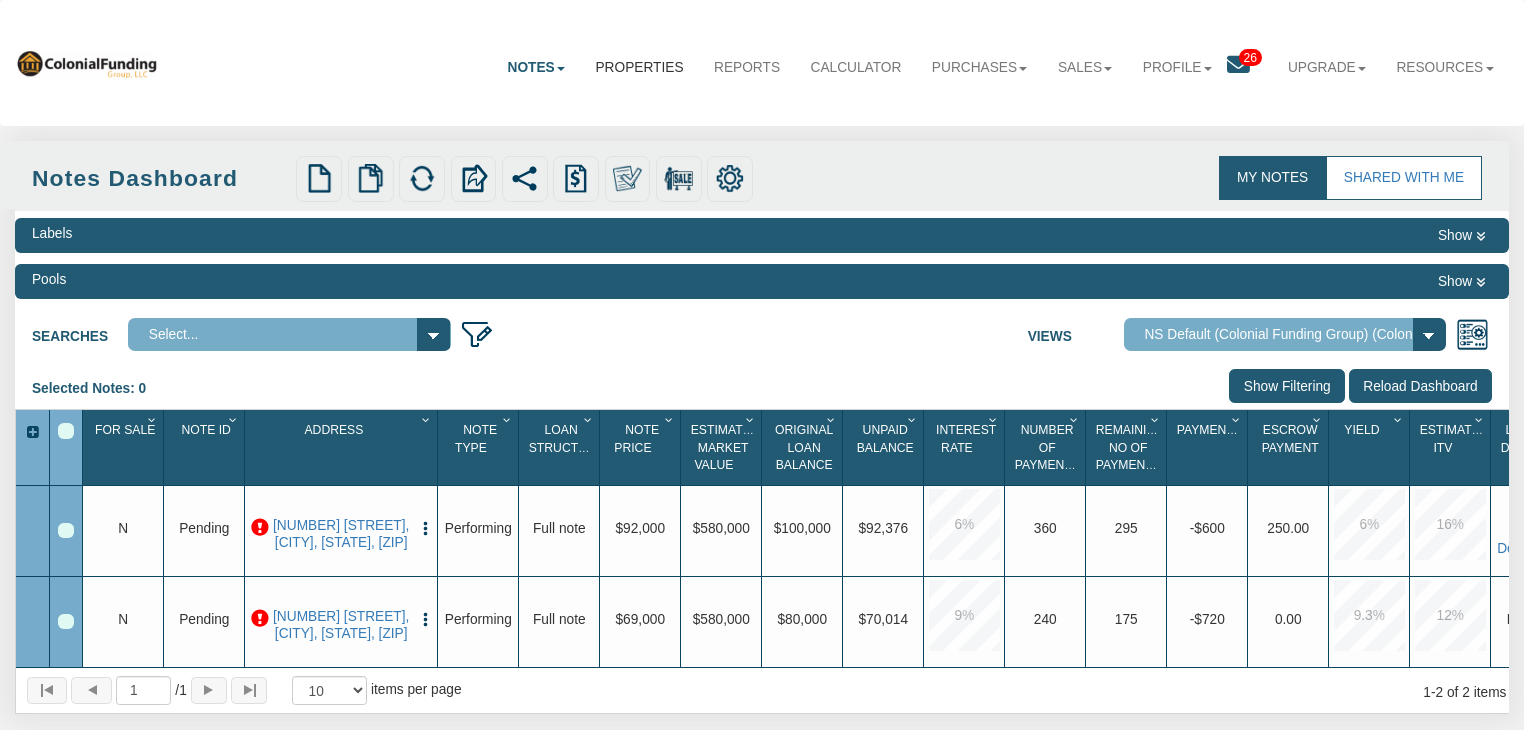 click on "Properties" at bounding box center [639, 68] 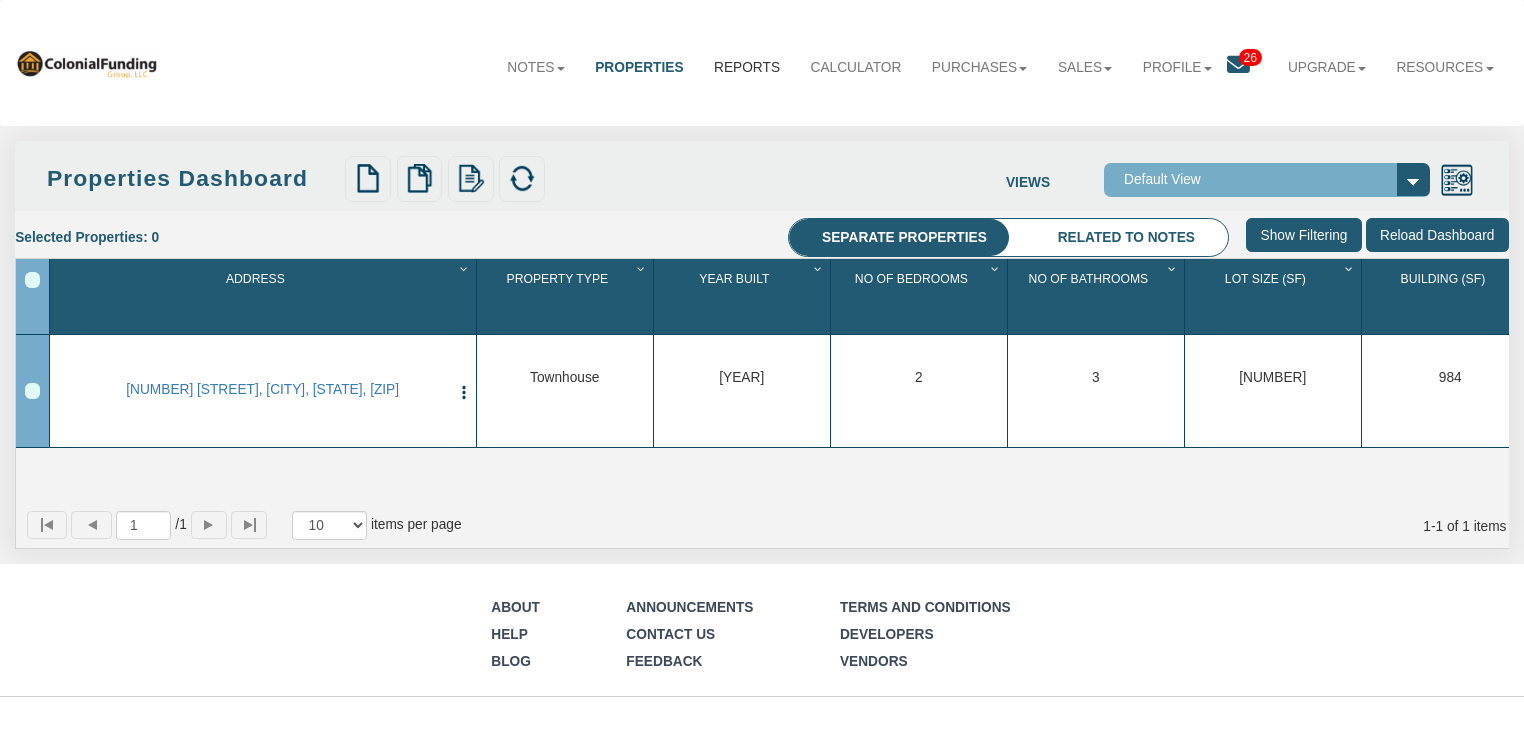 click on "Reports" at bounding box center [747, 68] 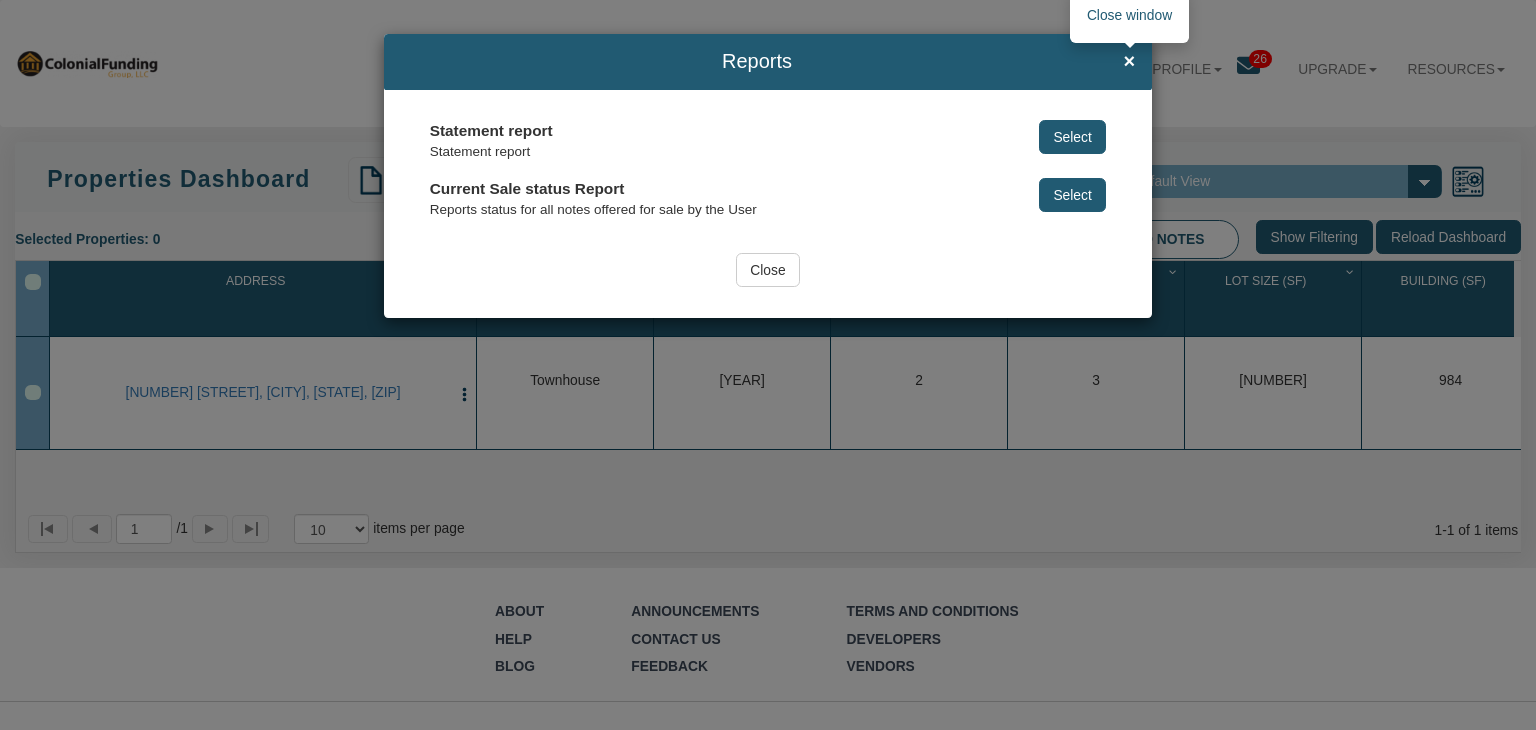 click on "×" at bounding box center [1129, 62] 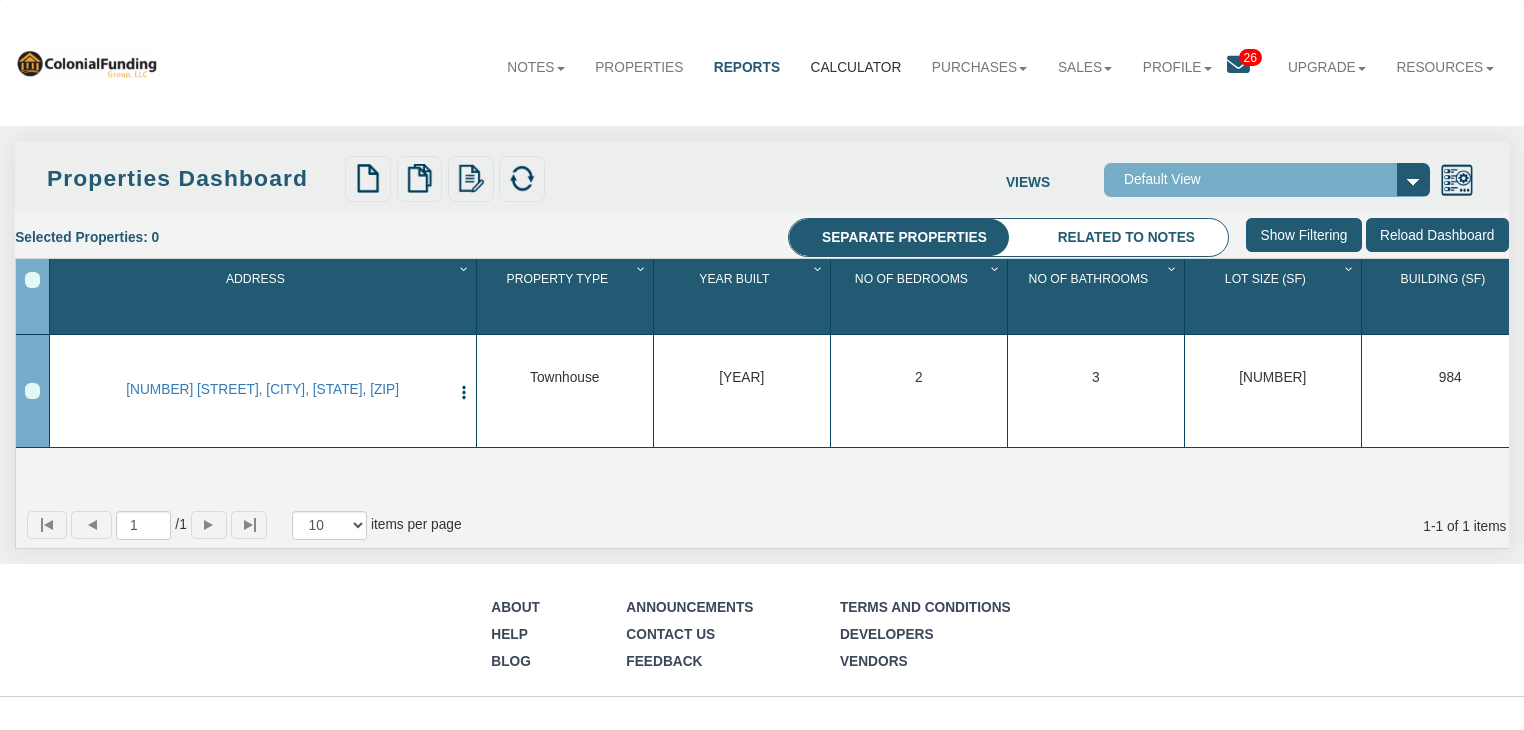 click on "Calculator" at bounding box center (855, 68) 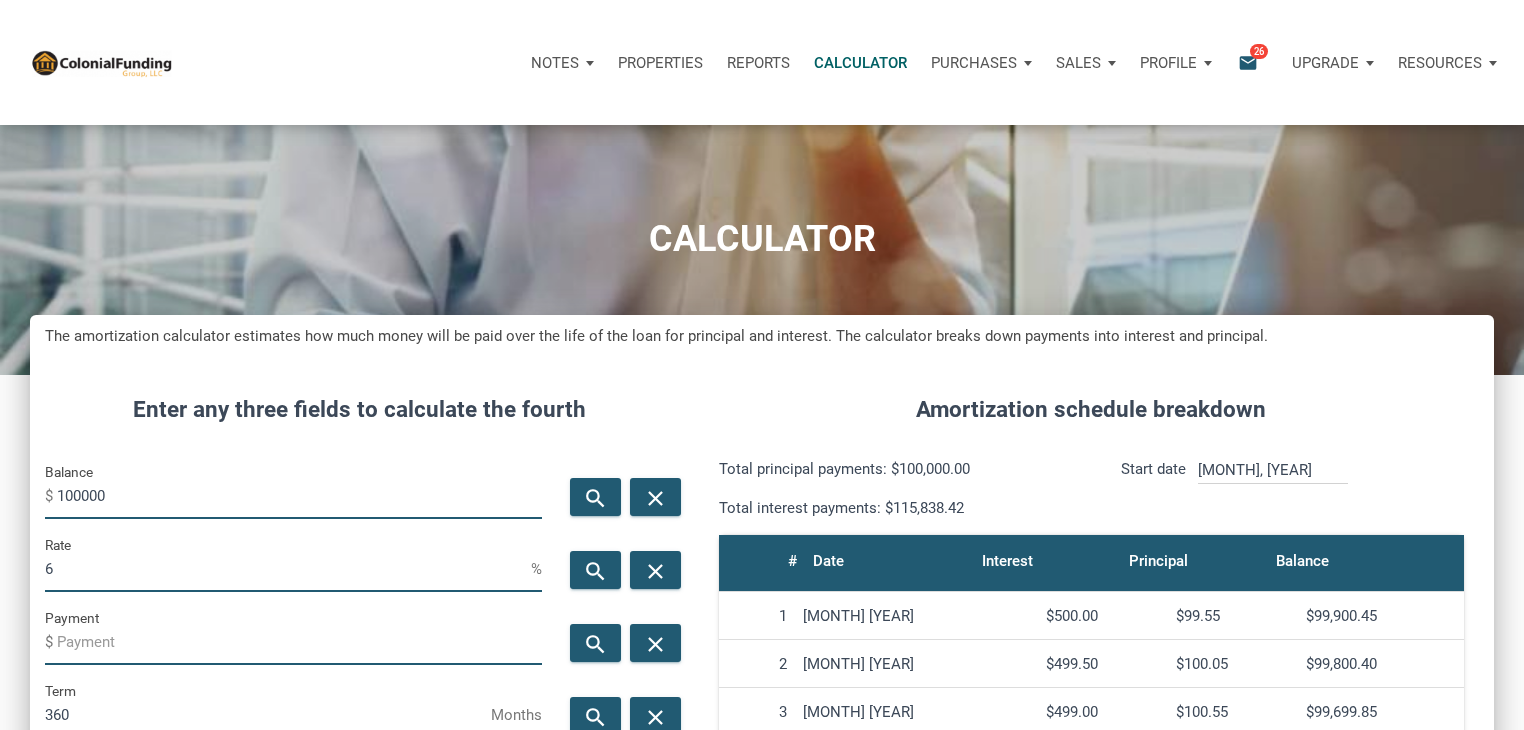scroll, scrollTop: 0, scrollLeft: 0, axis: both 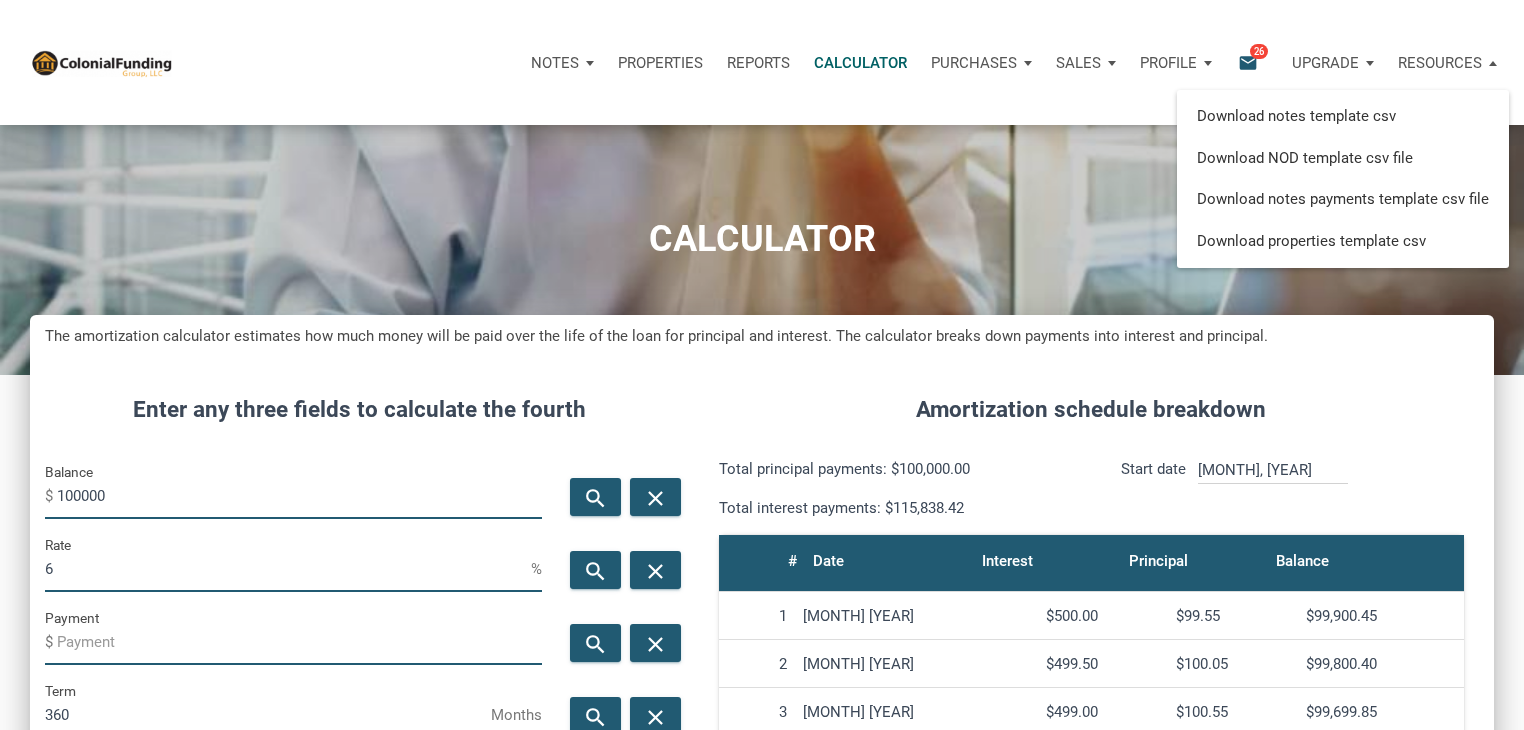 click on "email" at bounding box center (1248, 62) 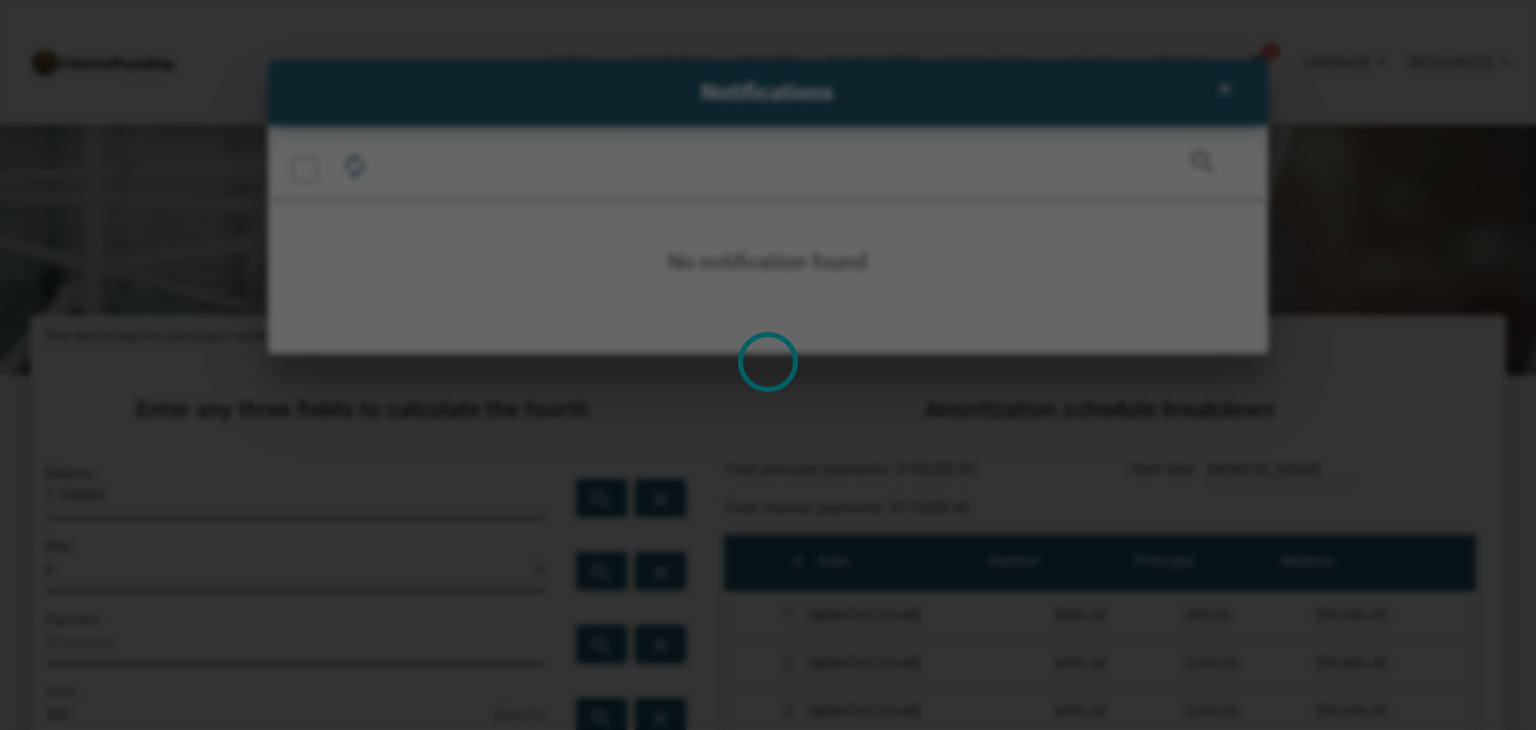 scroll, scrollTop: 999009, scrollLeft: 998524, axis: both 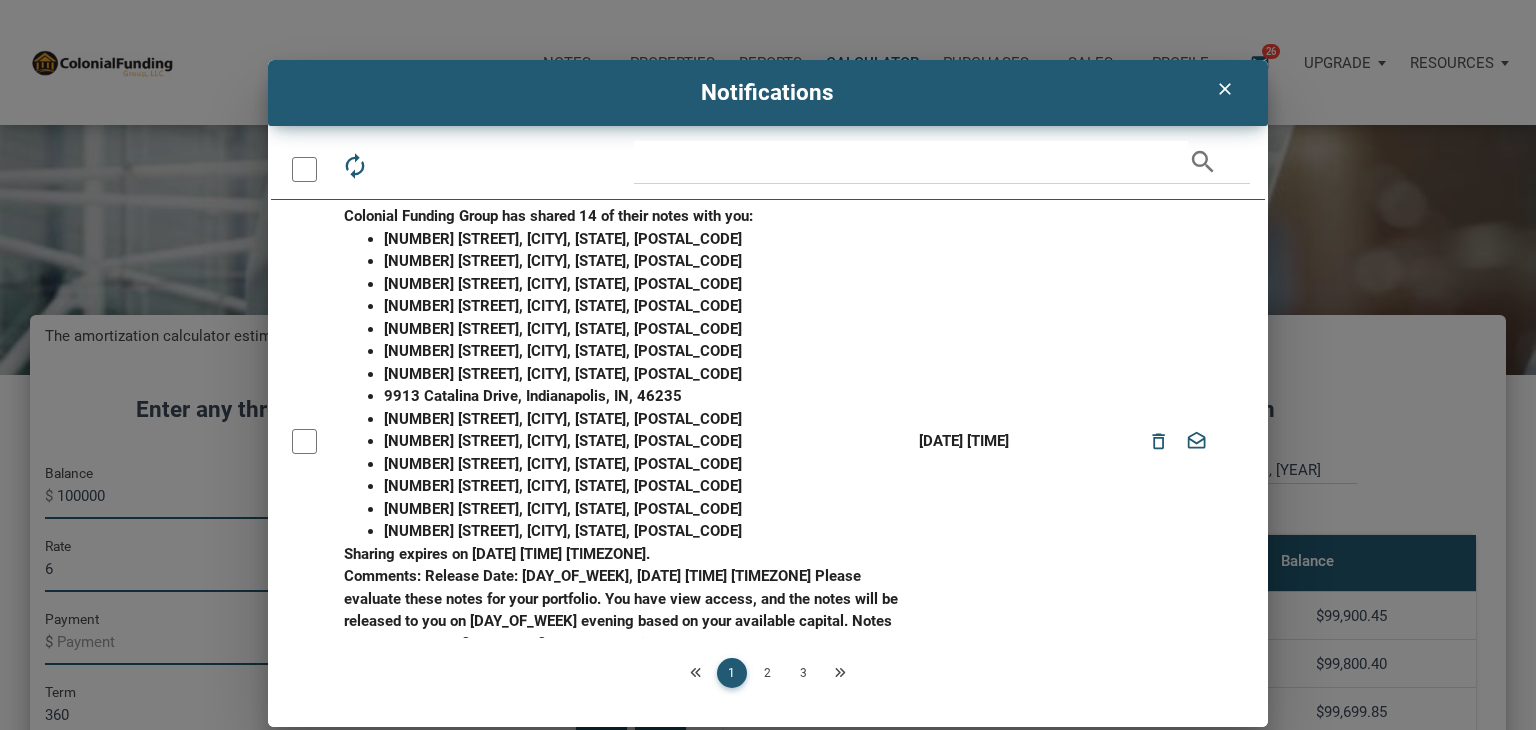 click on "clear" at bounding box center (1225, 89) 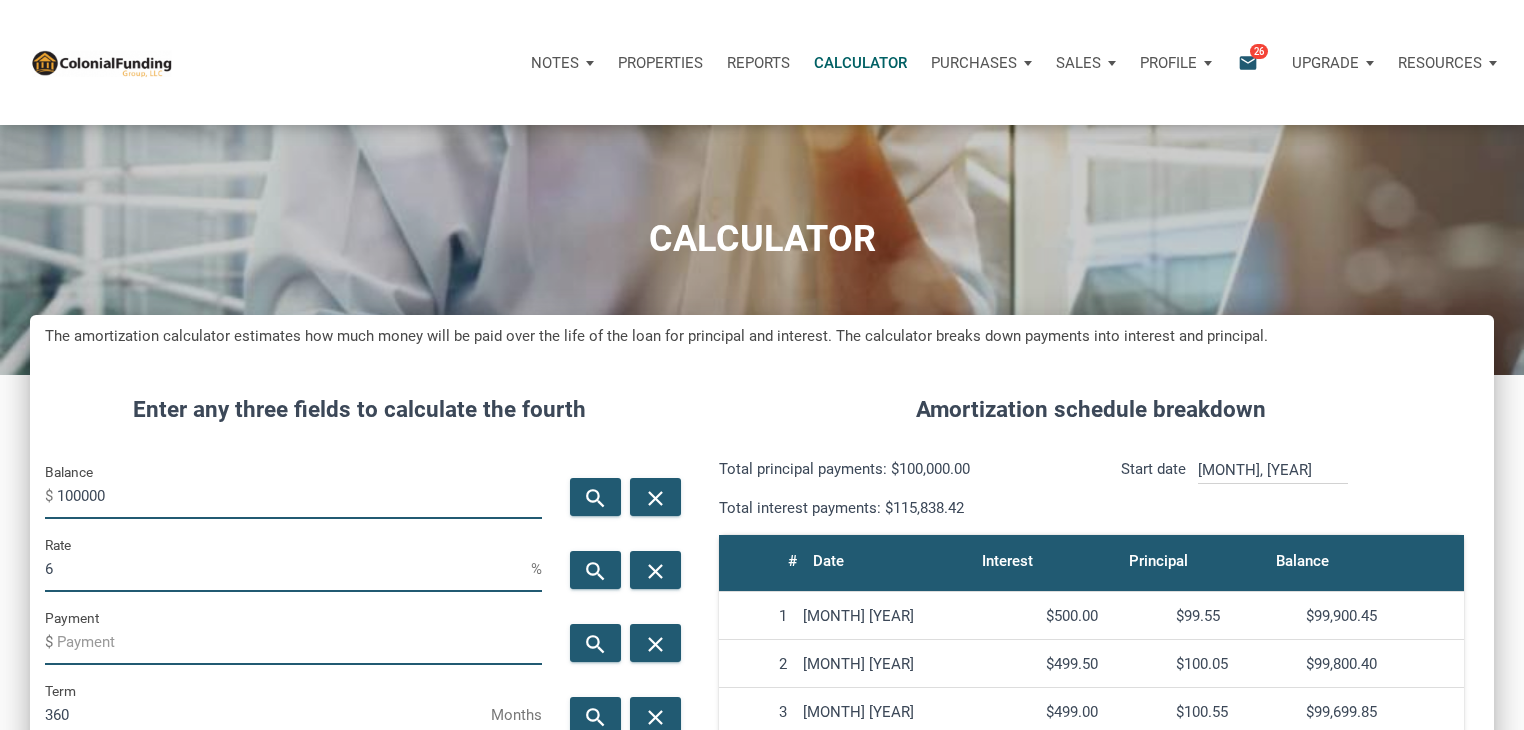 scroll, scrollTop: 991, scrollLeft: 1464, axis: both 